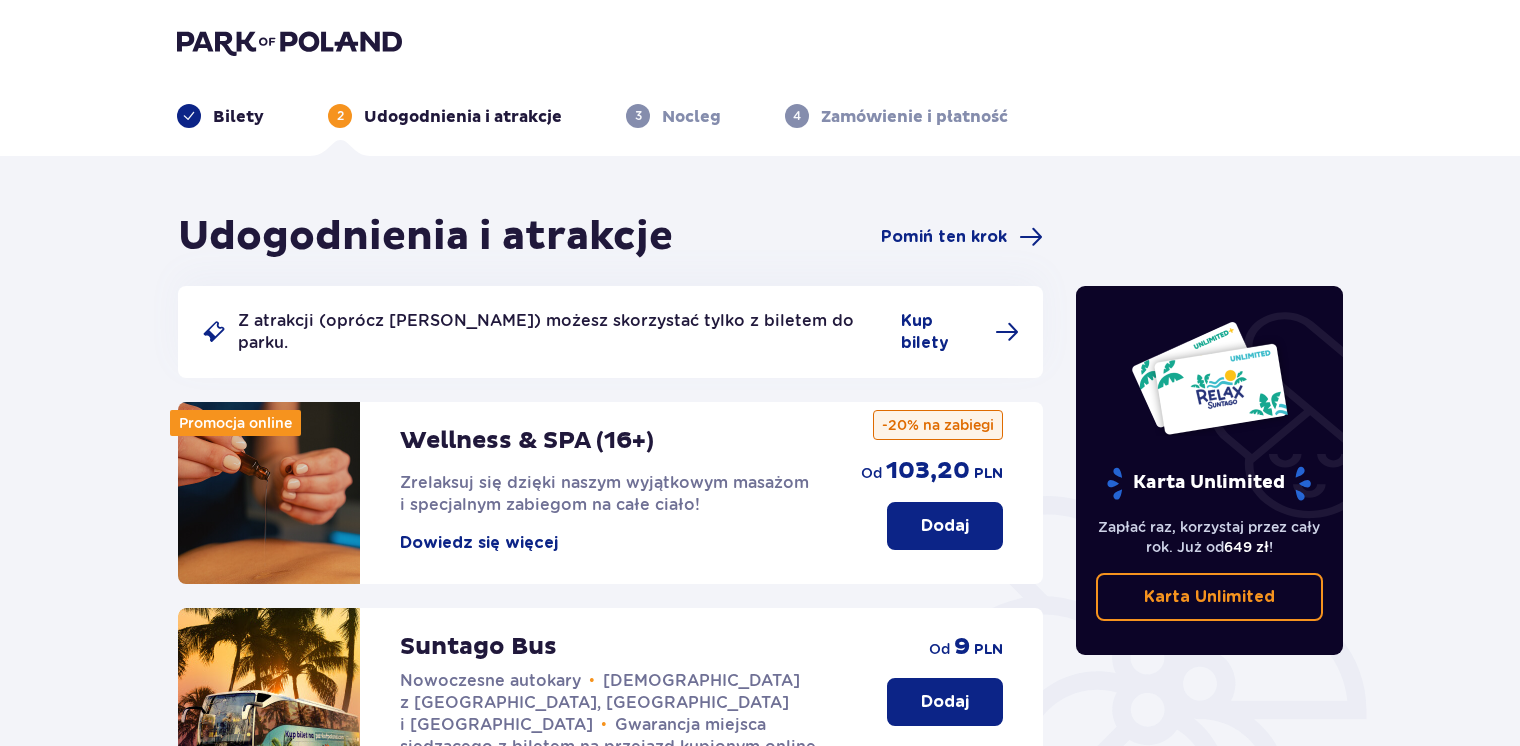 scroll, scrollTop: 0, scrollLeft: 0, axis: both 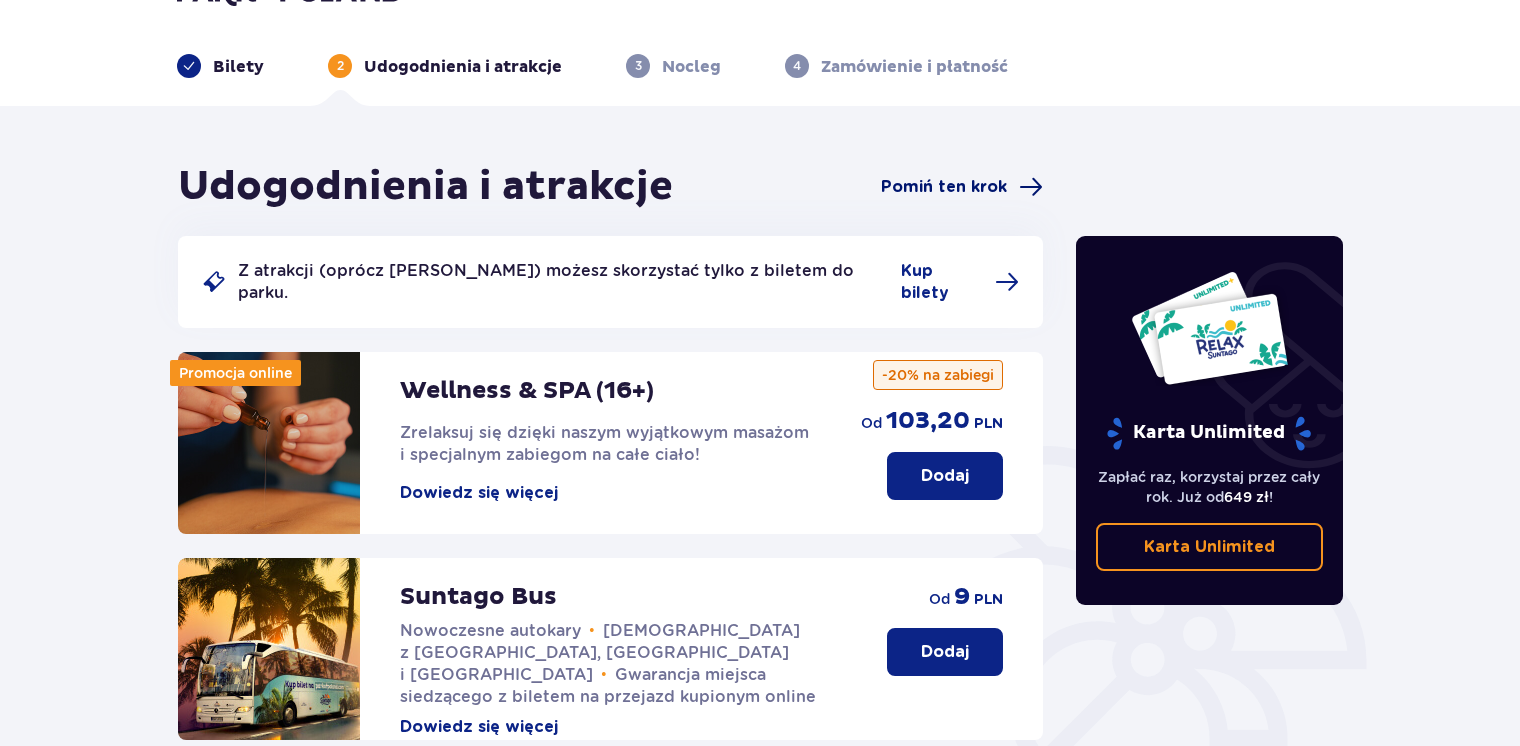 click on "Pomiń ten krok" at bounding box center (944, 187) 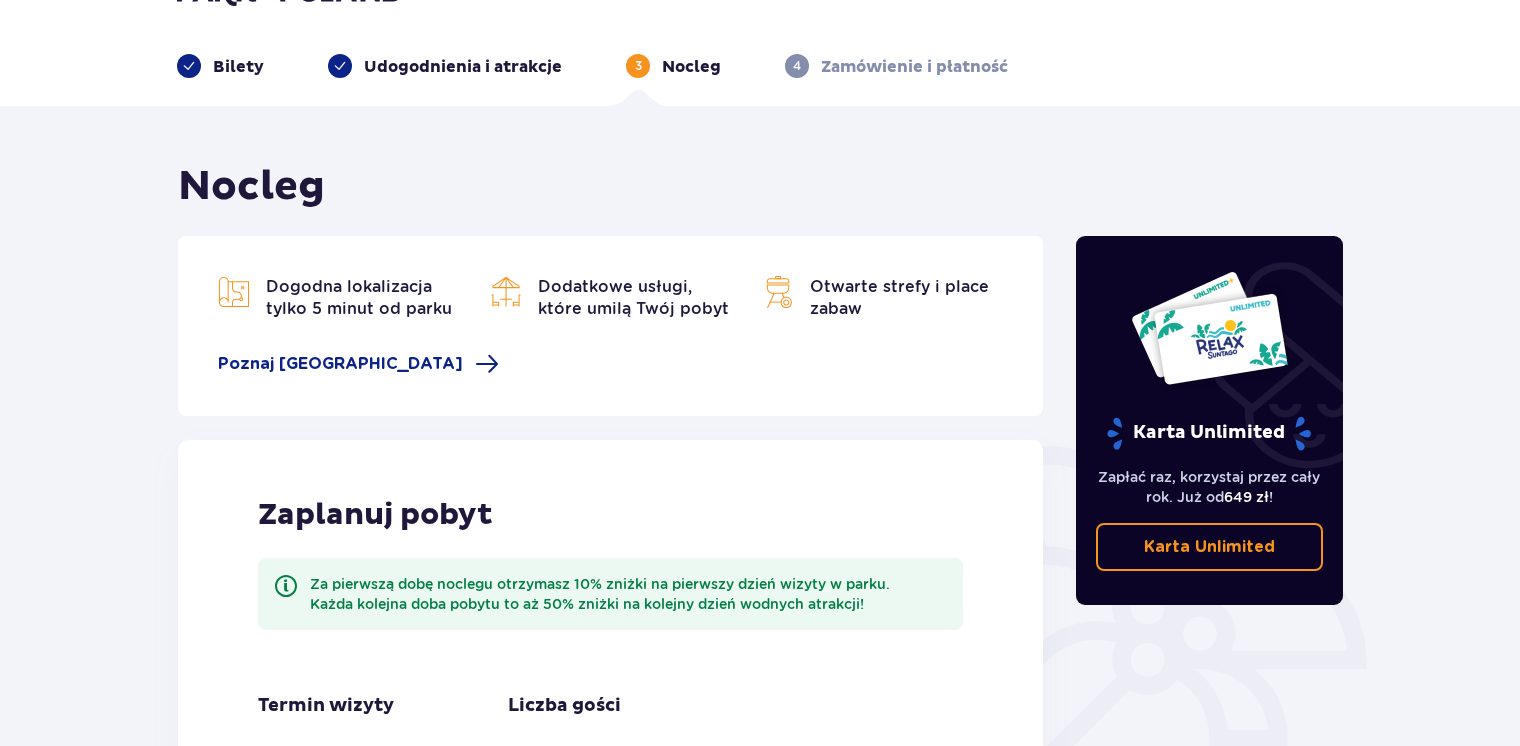scroll, scrollTop: 0, scrollLeft: 0, axis: both 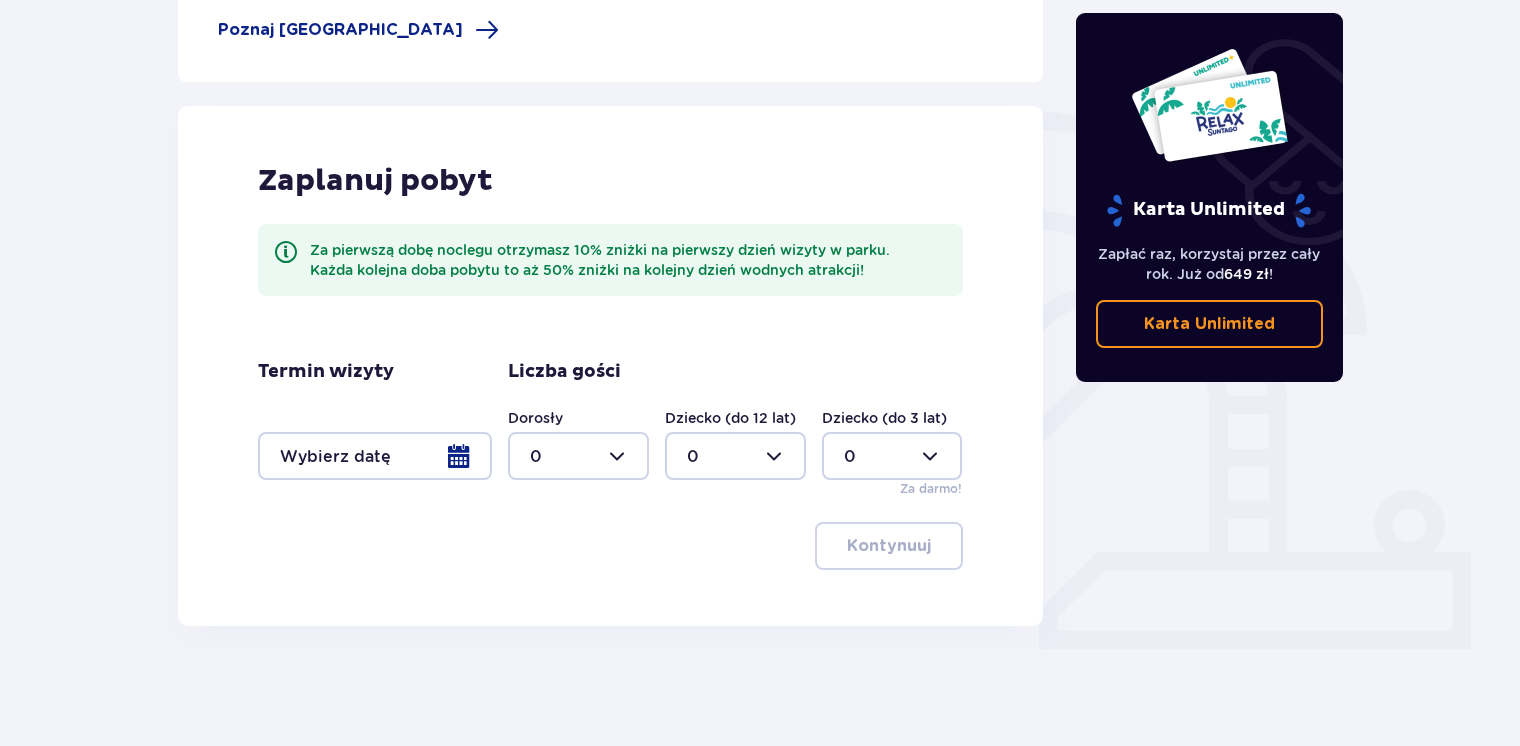 drag, startPoint x: 1512, startPoint y: 589, endPoint x: 1528, endPoint y: 322, distance: 267.47897 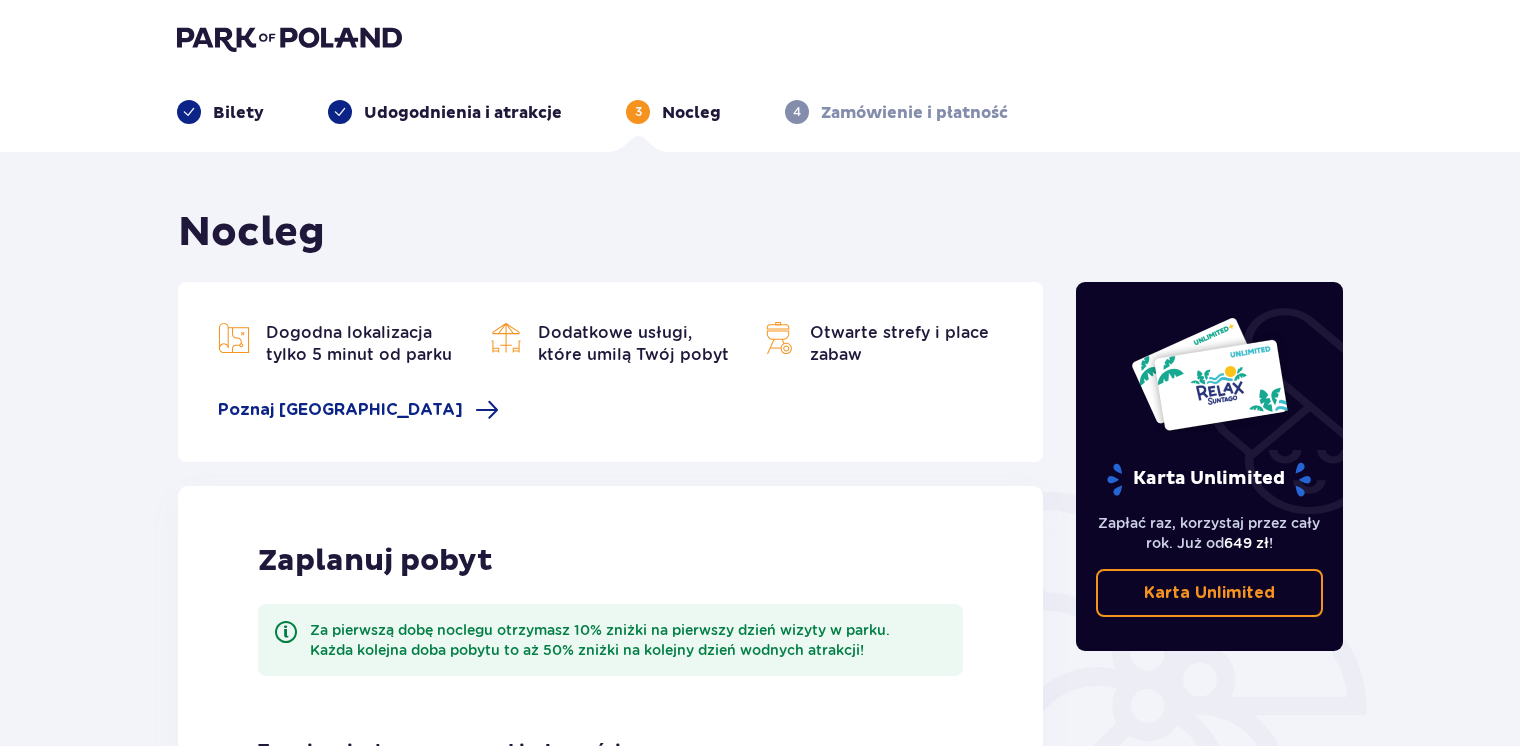 scroll, scrollTop: 0, scrollLeft: 0, axis: both 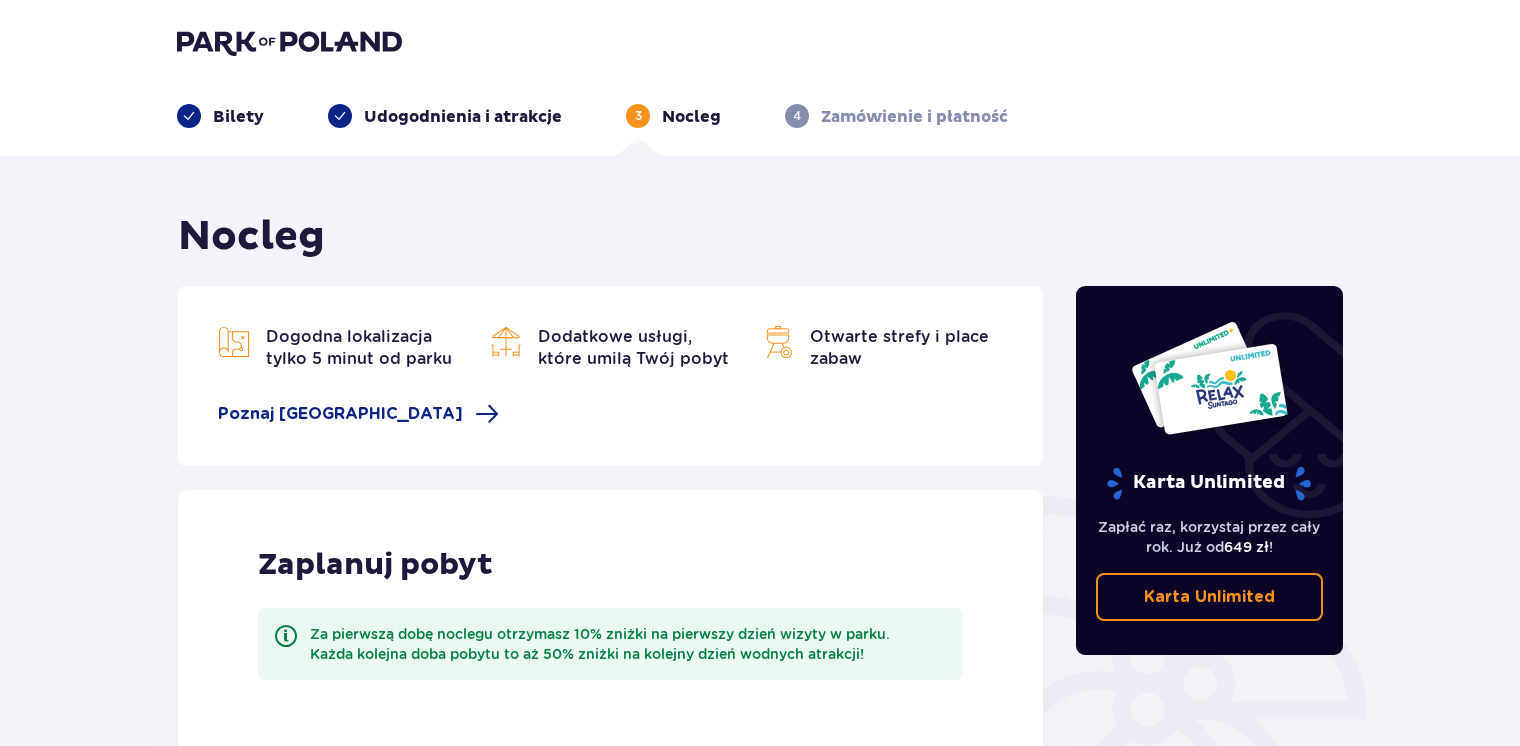 click on "Bilety" at bounding box center [238, 117] 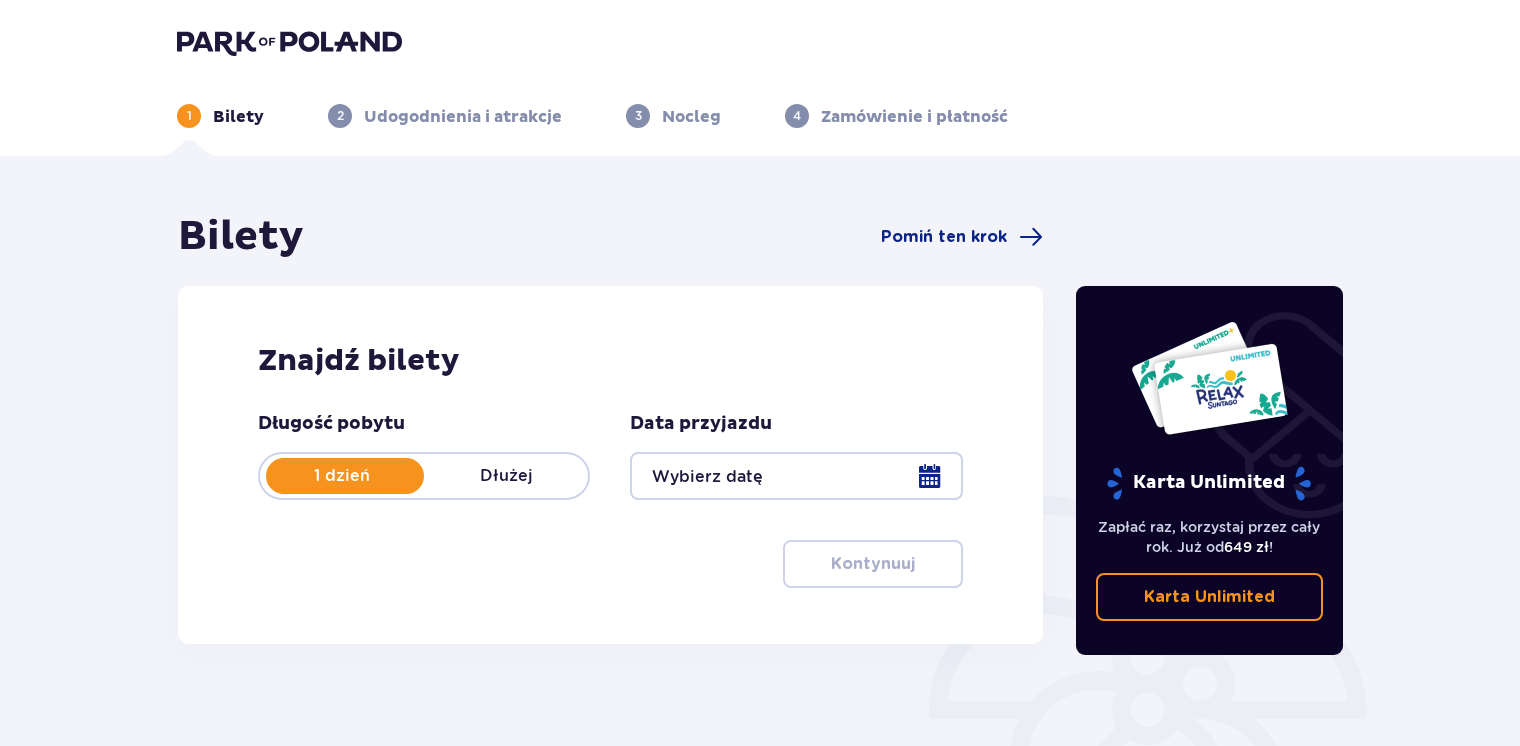 scroll, scrollTop: 72, scrollLeft: 0, axis: vertical 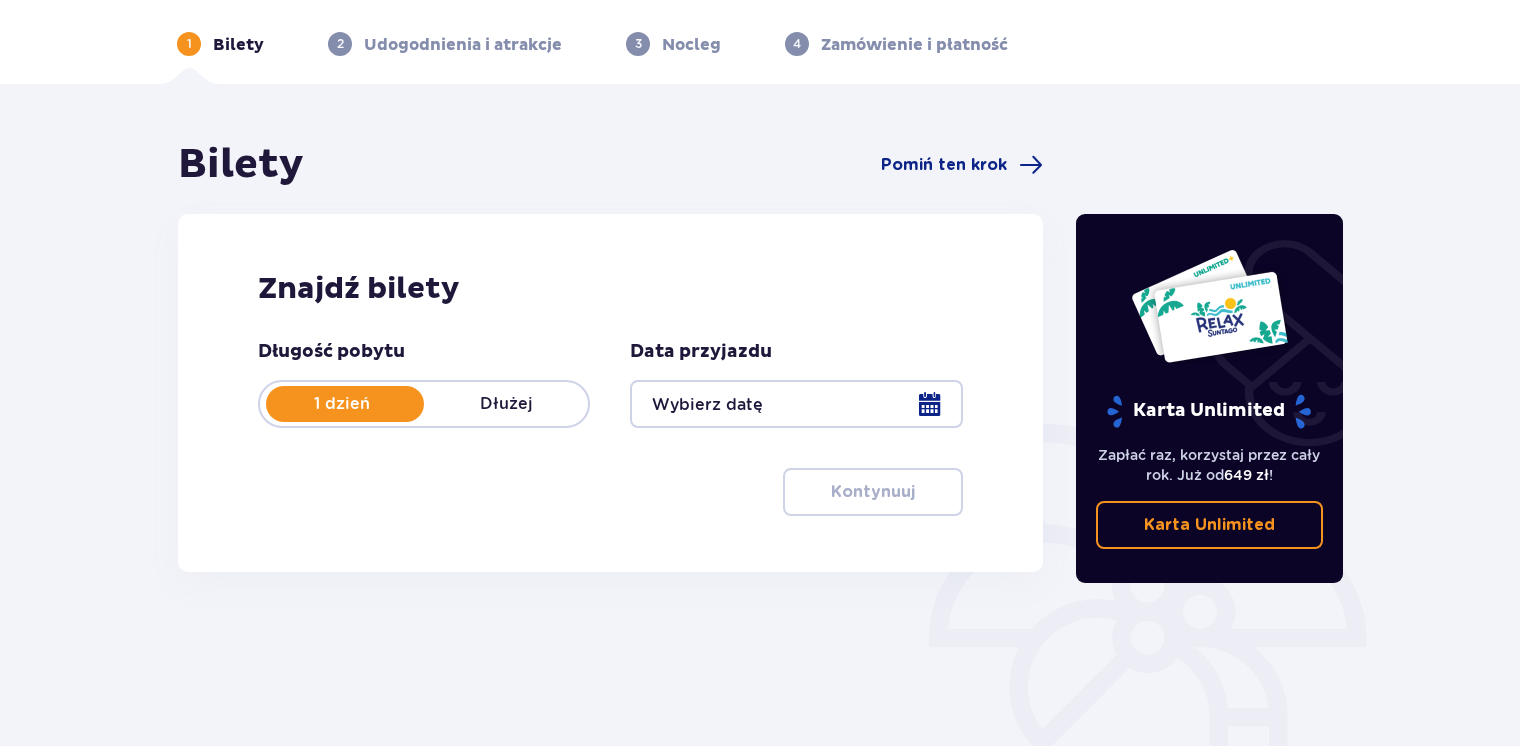 click at bounding box center (796, 404) 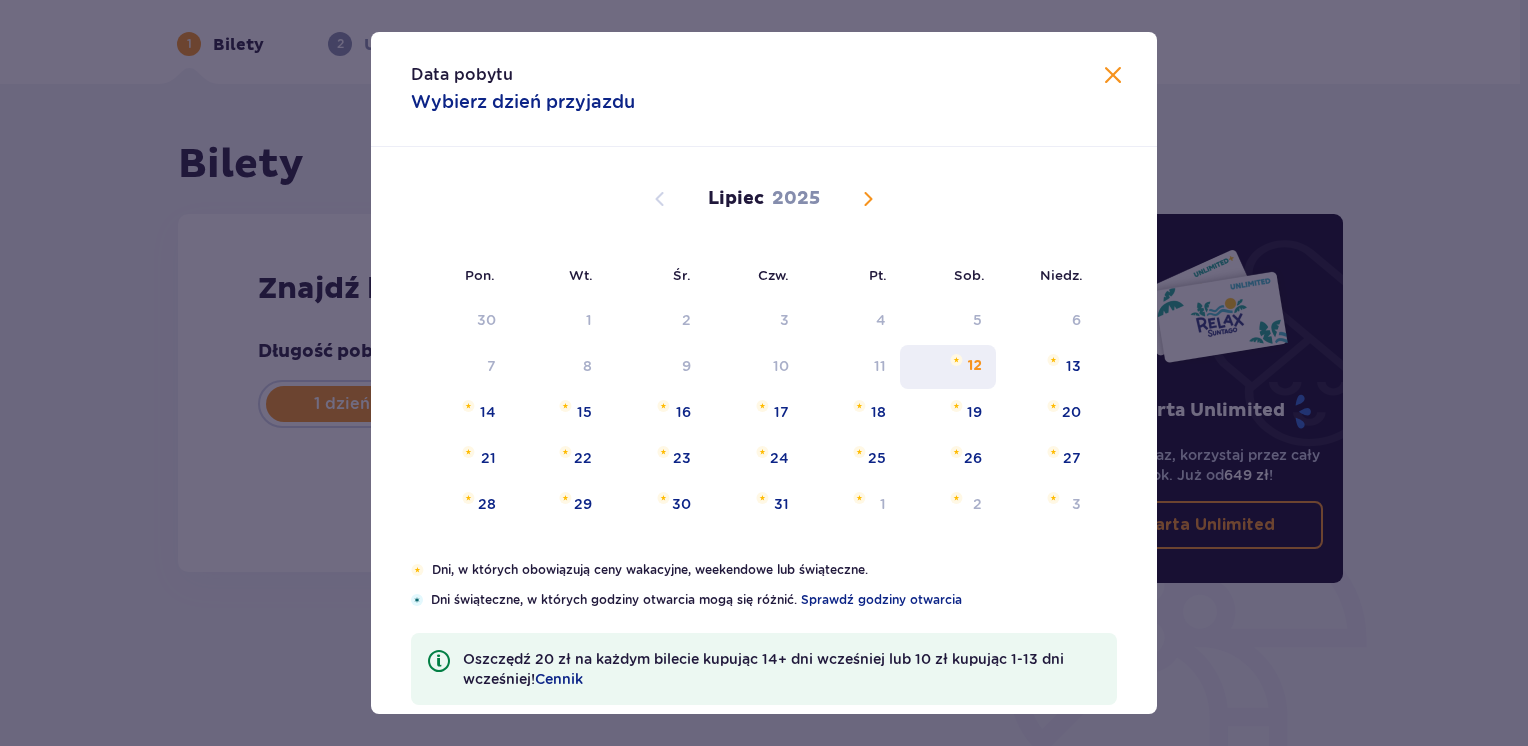 click on "12" at bounding box center [975, 366] 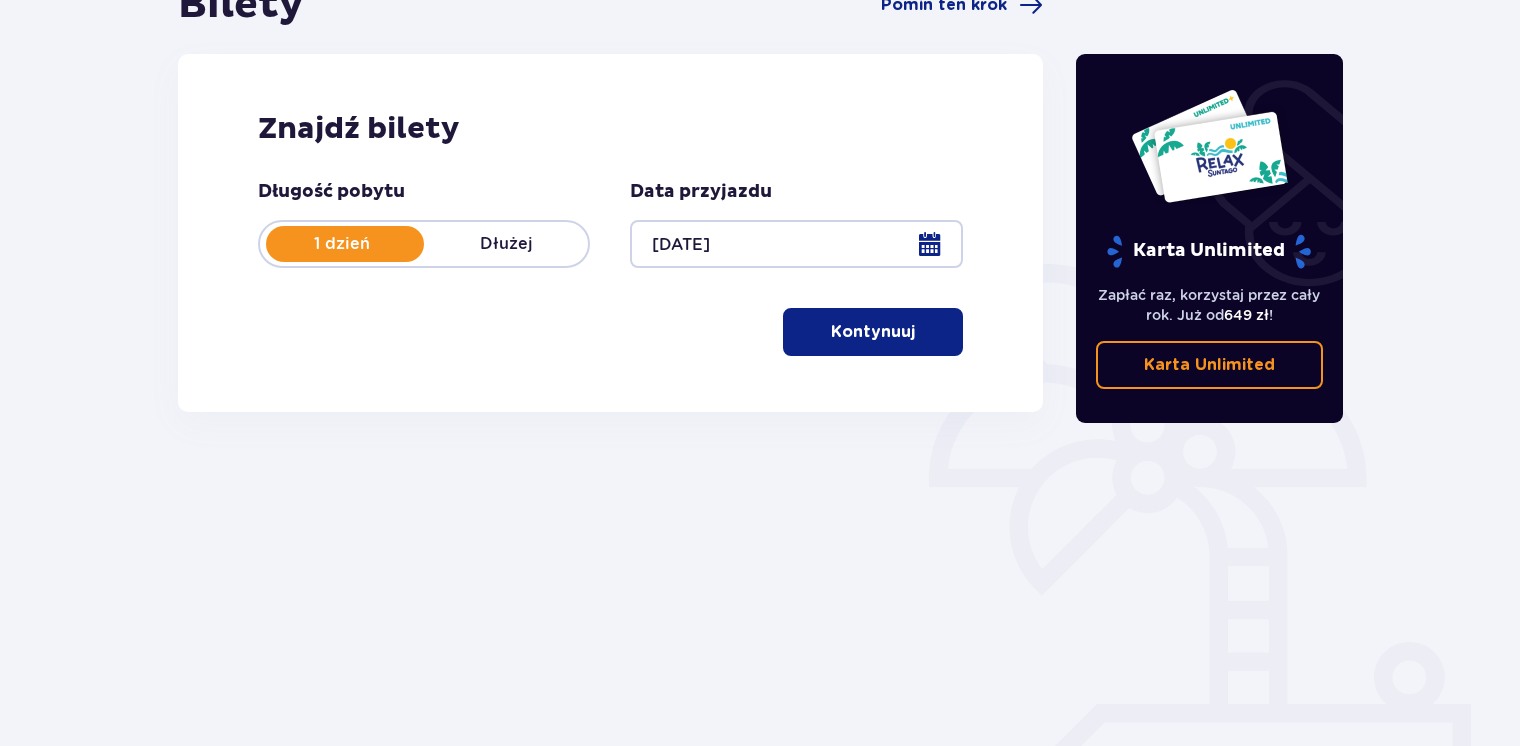 scroll, scrollTop: 234, scrollLeft: 0, axis: vertical 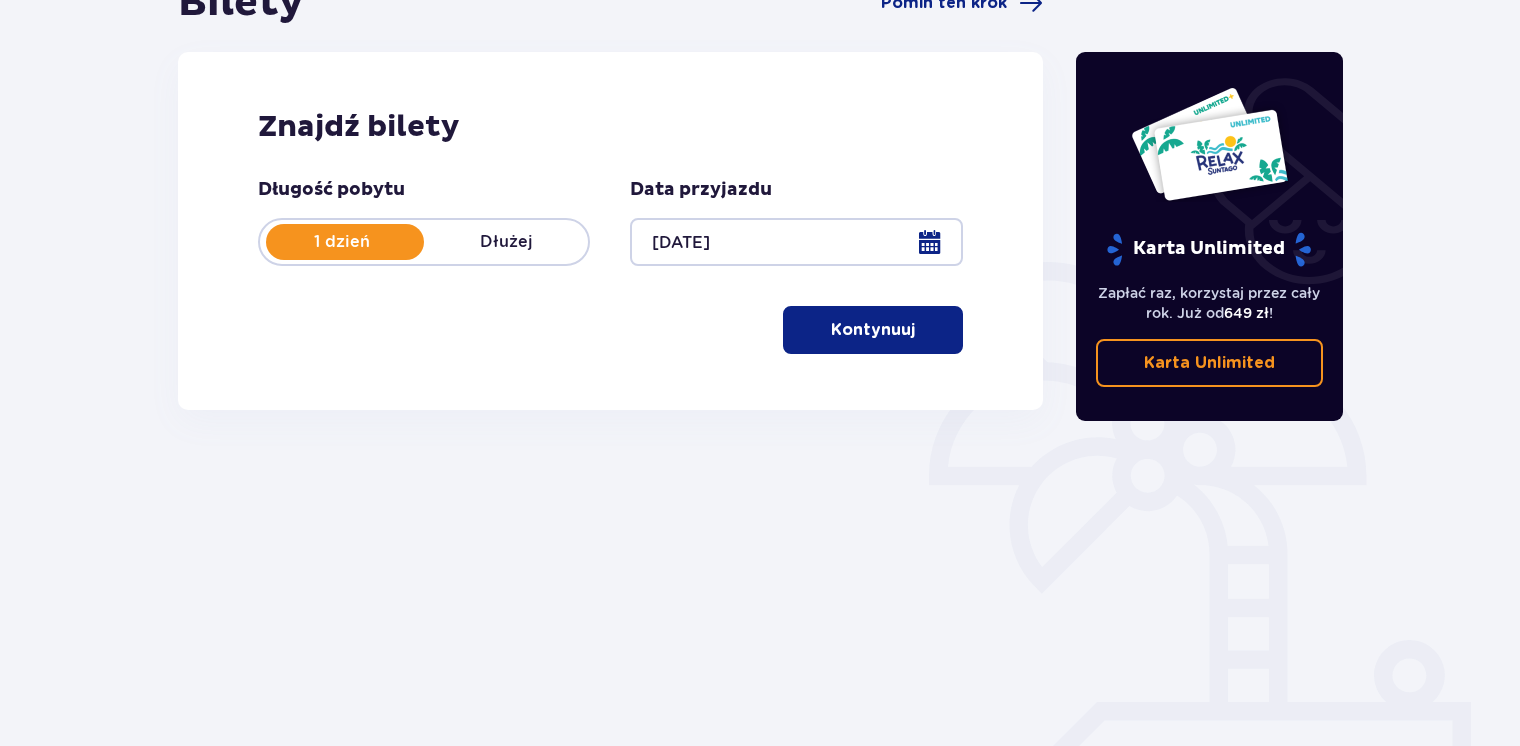click on "Kontynuuj" at bounding box center [873, 330] 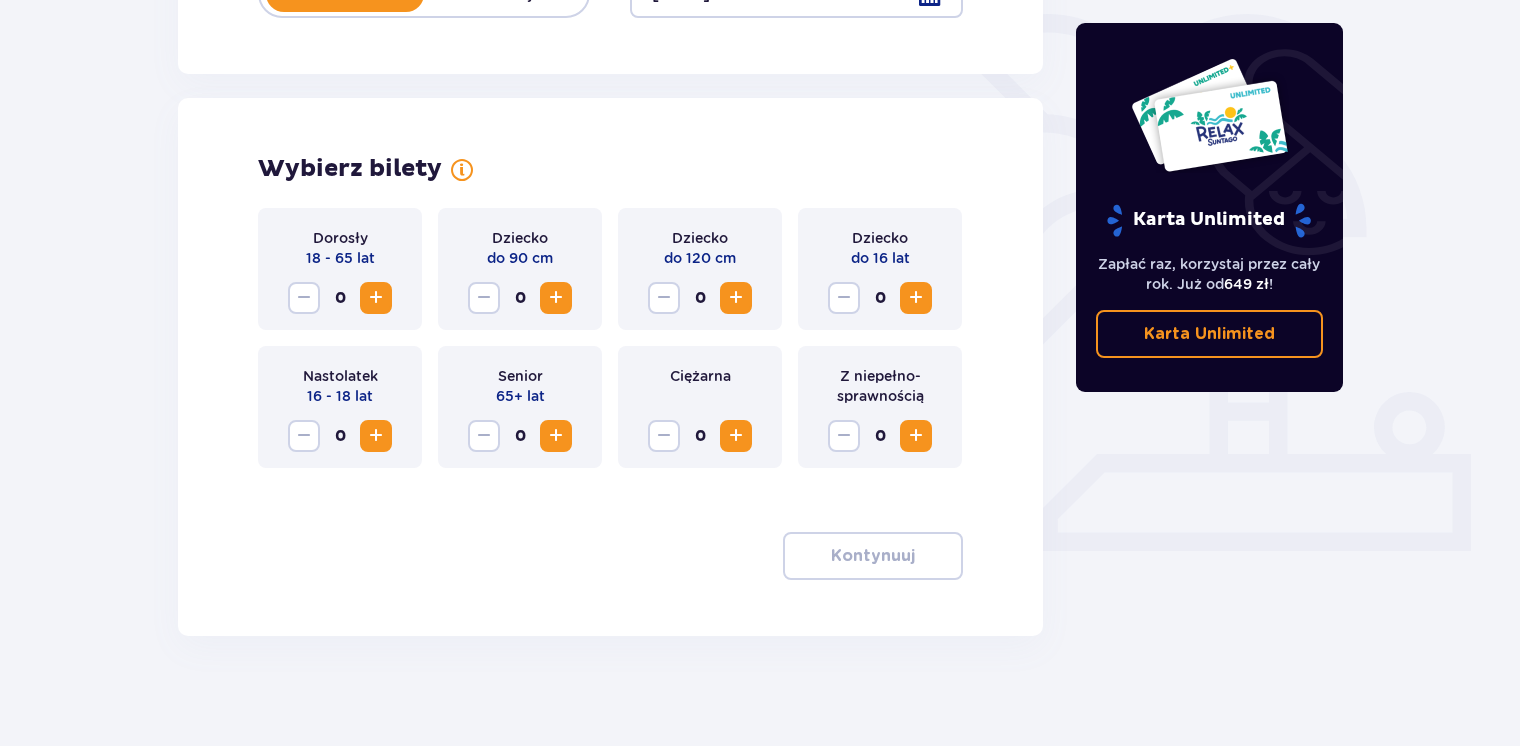 scroll, scrollTop: 492, scrollLeft: 0, axis: vertical 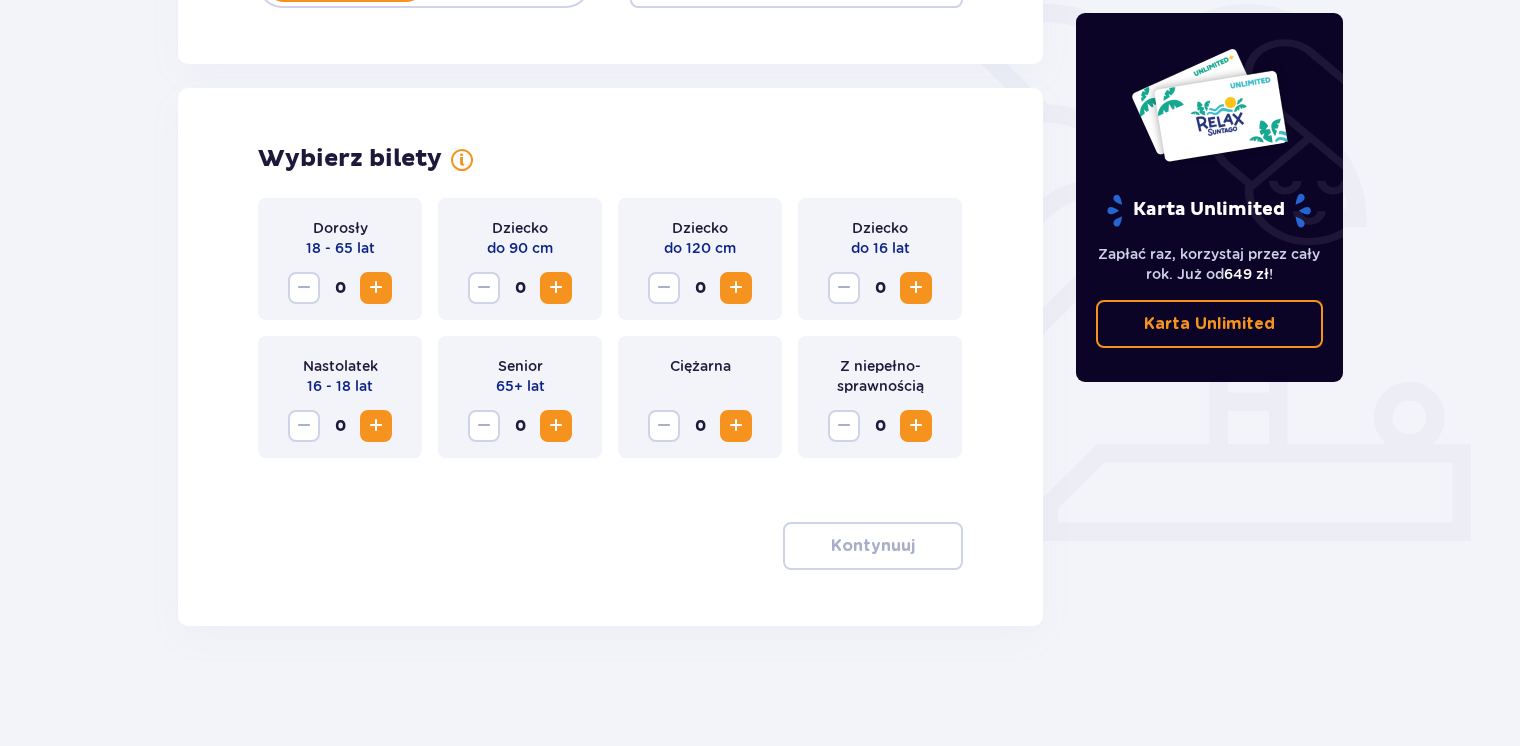 click at bounding box center [376, 288] 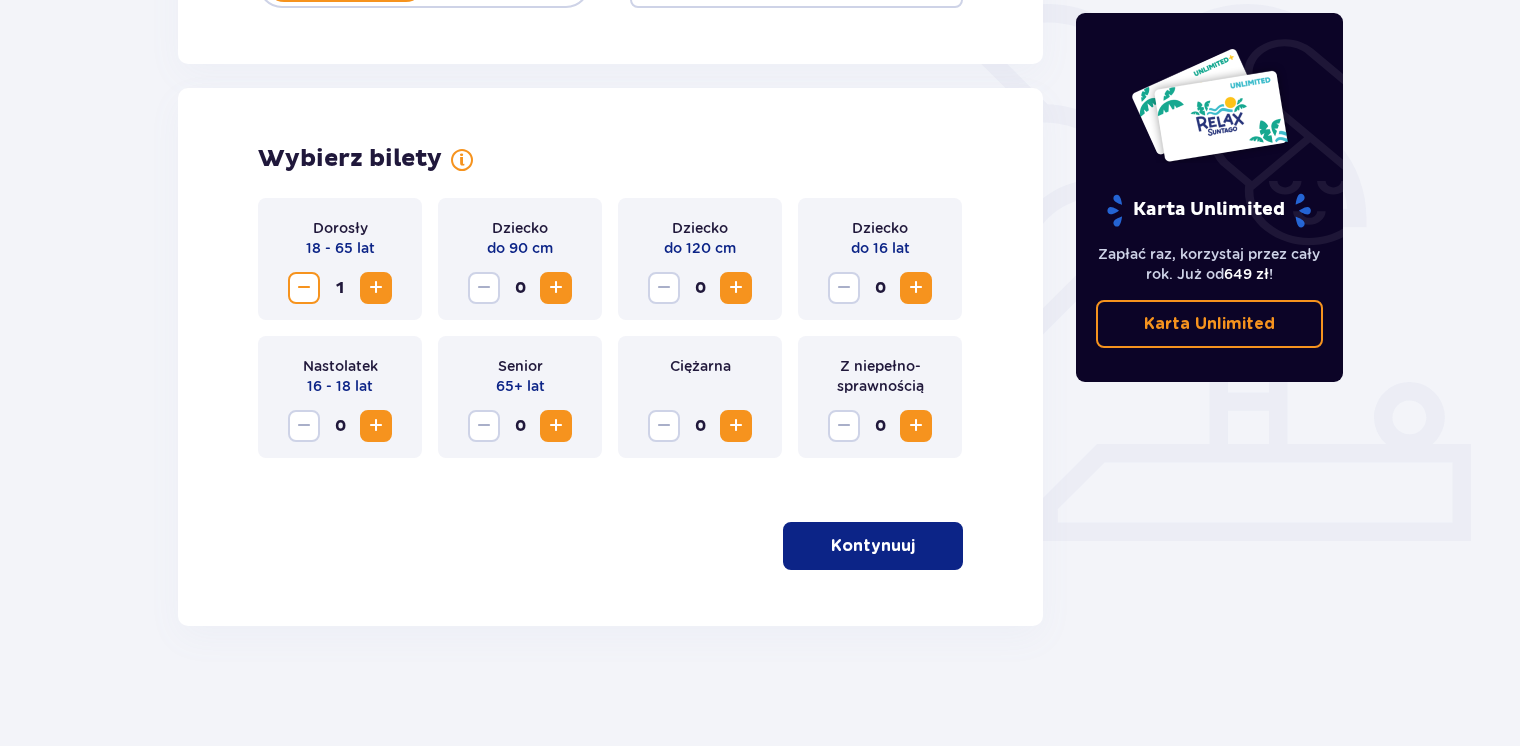 click at bounding box center (376, 288) 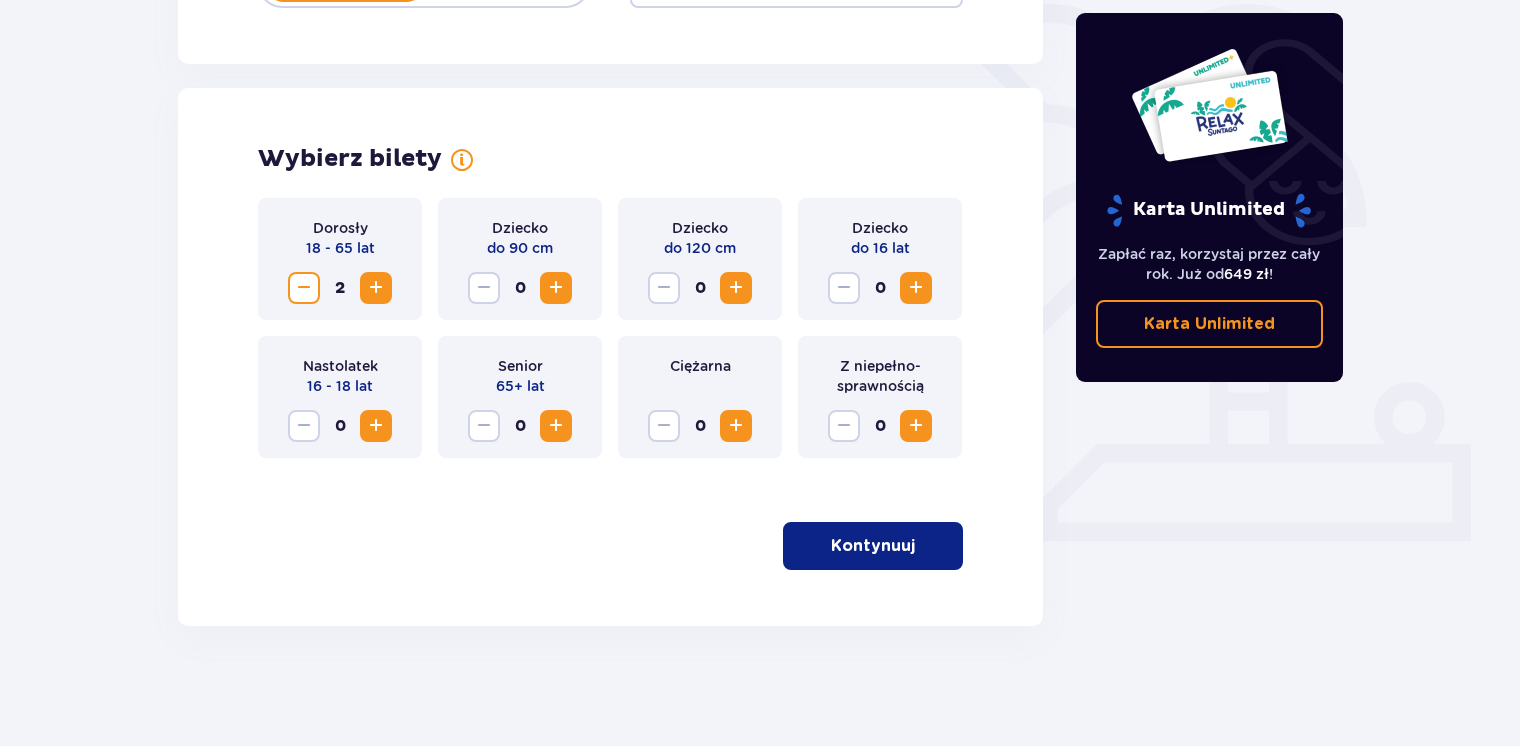 click at bounding box center (736, 288) 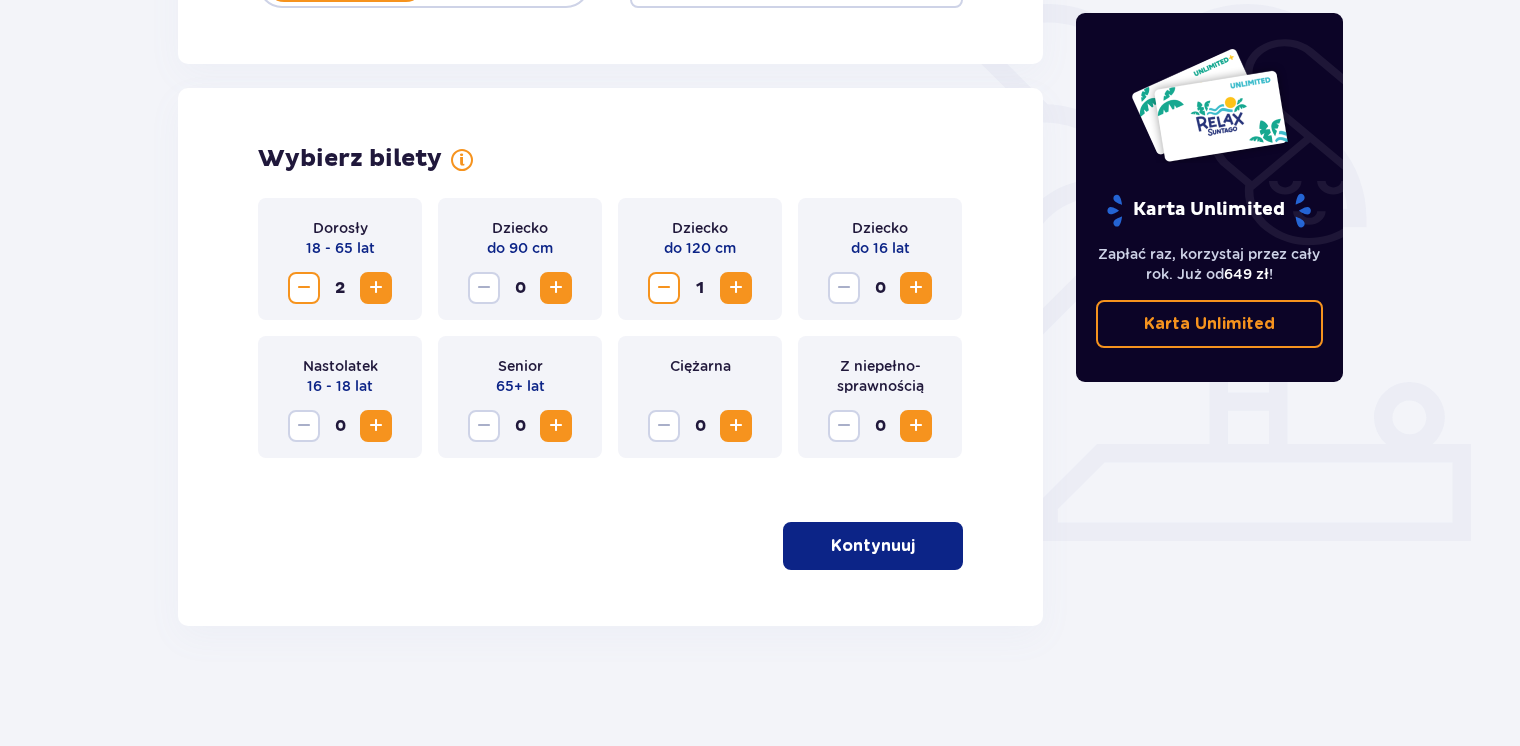 click on "Kontynuuj" at bounding box center [873, 546] 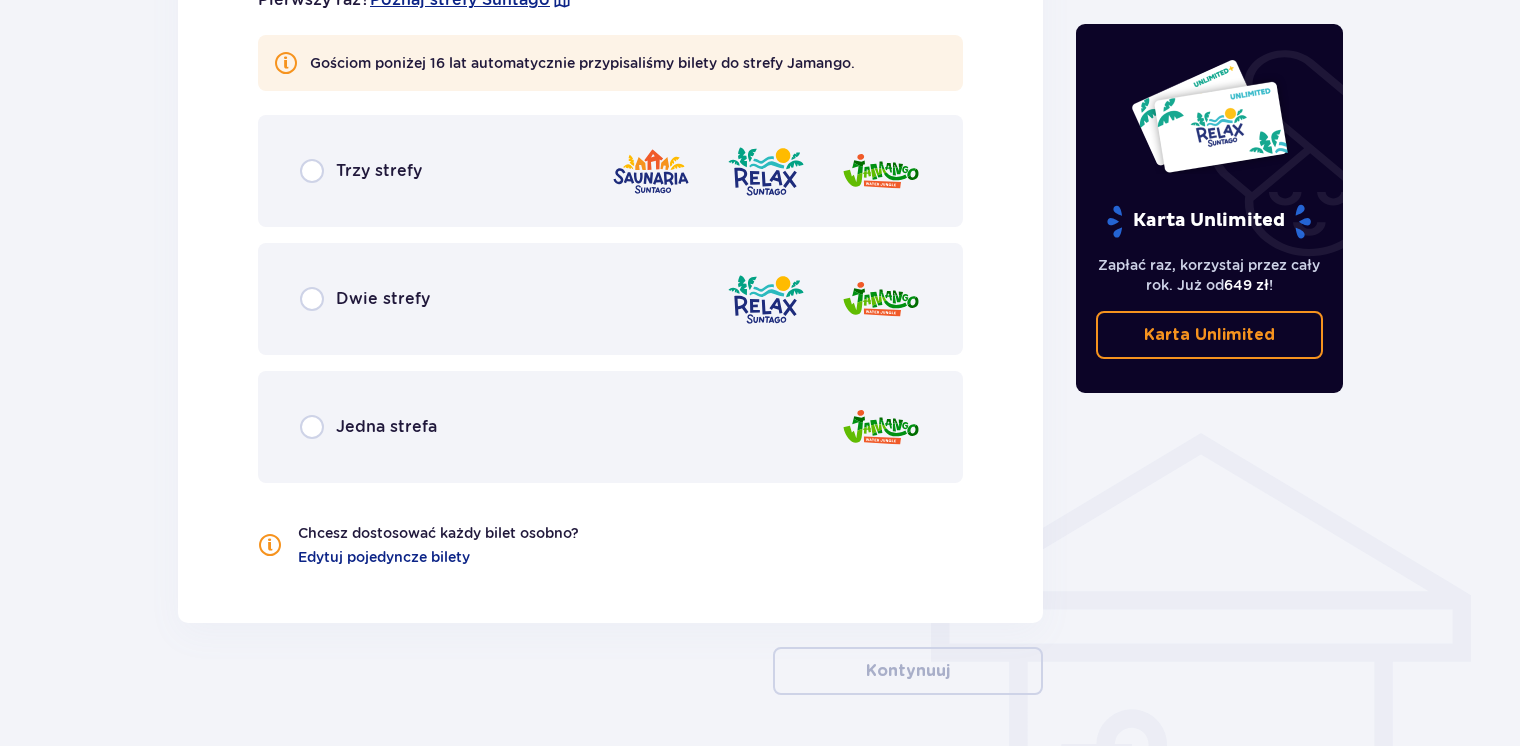 scroll, scrollTop: 1197, scrollLeft: 0, axis: vertical 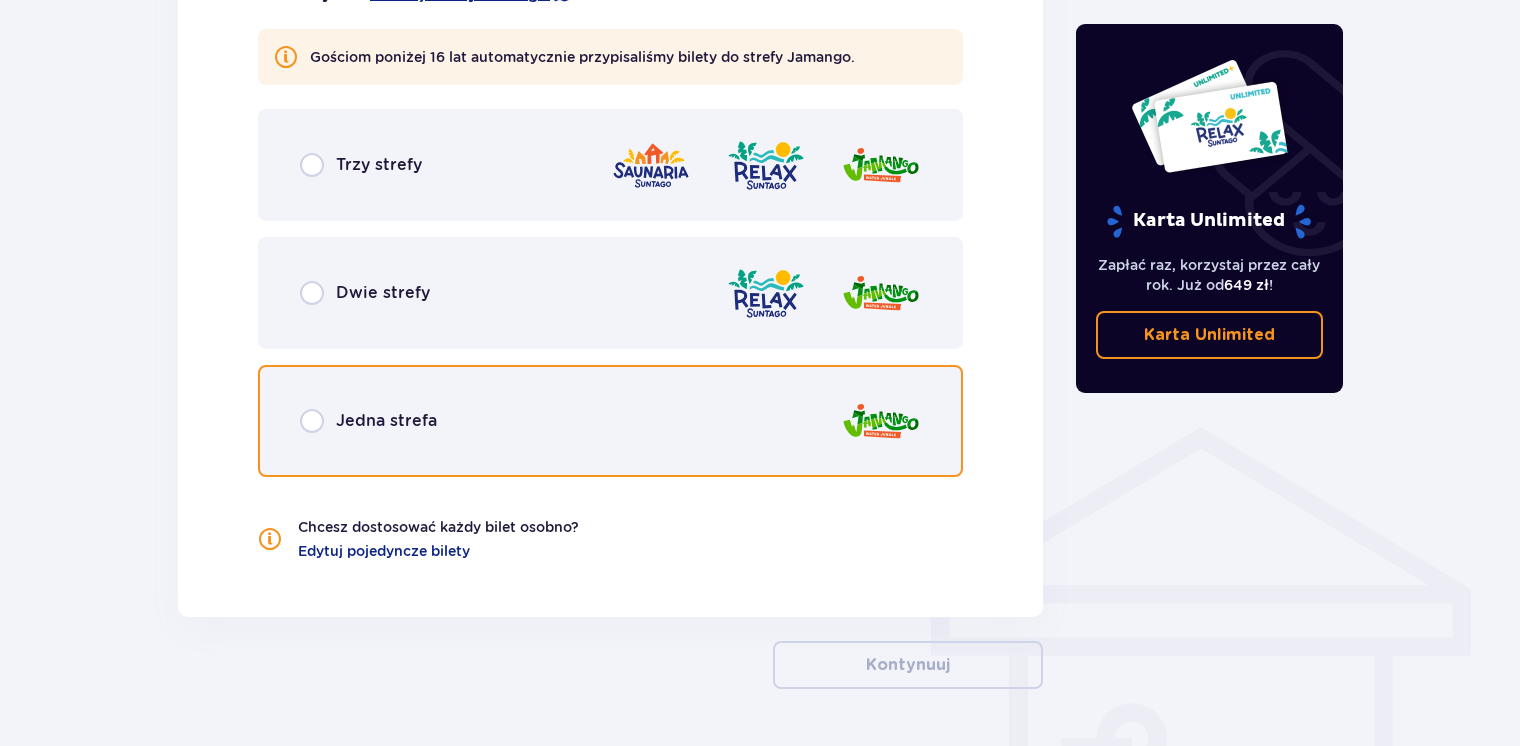 click at bounding box center [312, 421] 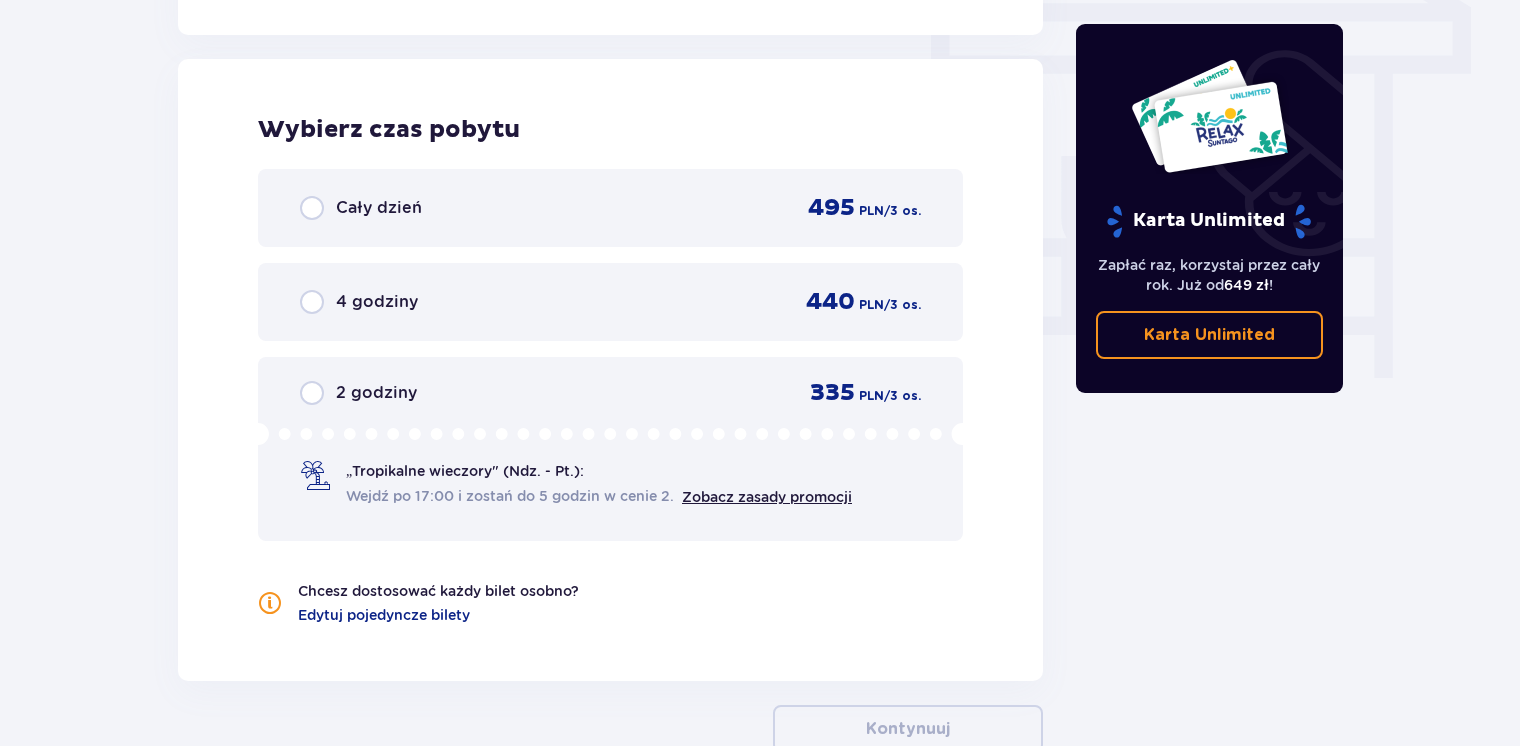scroll, scrollTop: 1790, scrollLeft: 0, axis: vertical 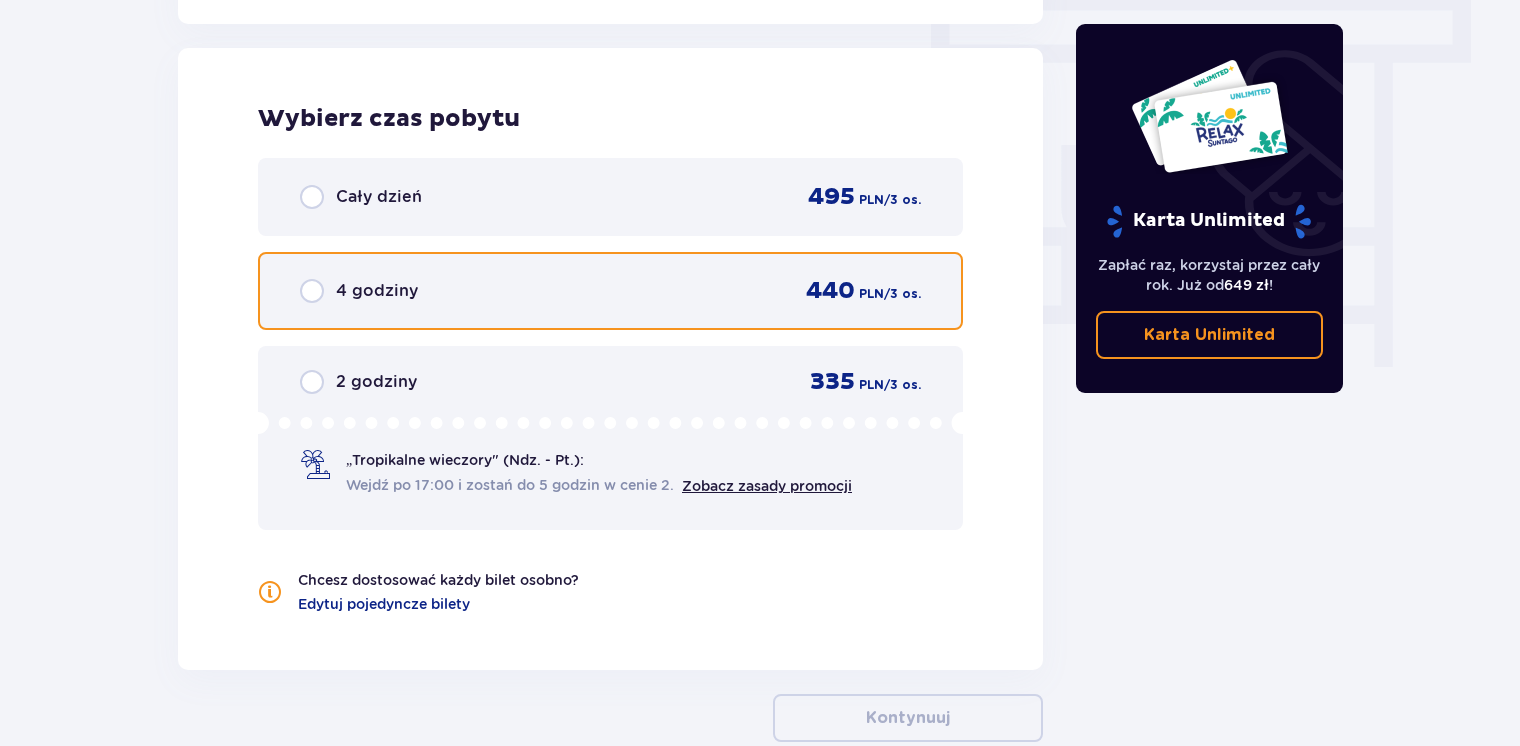 click at bounding box center [312, 291] 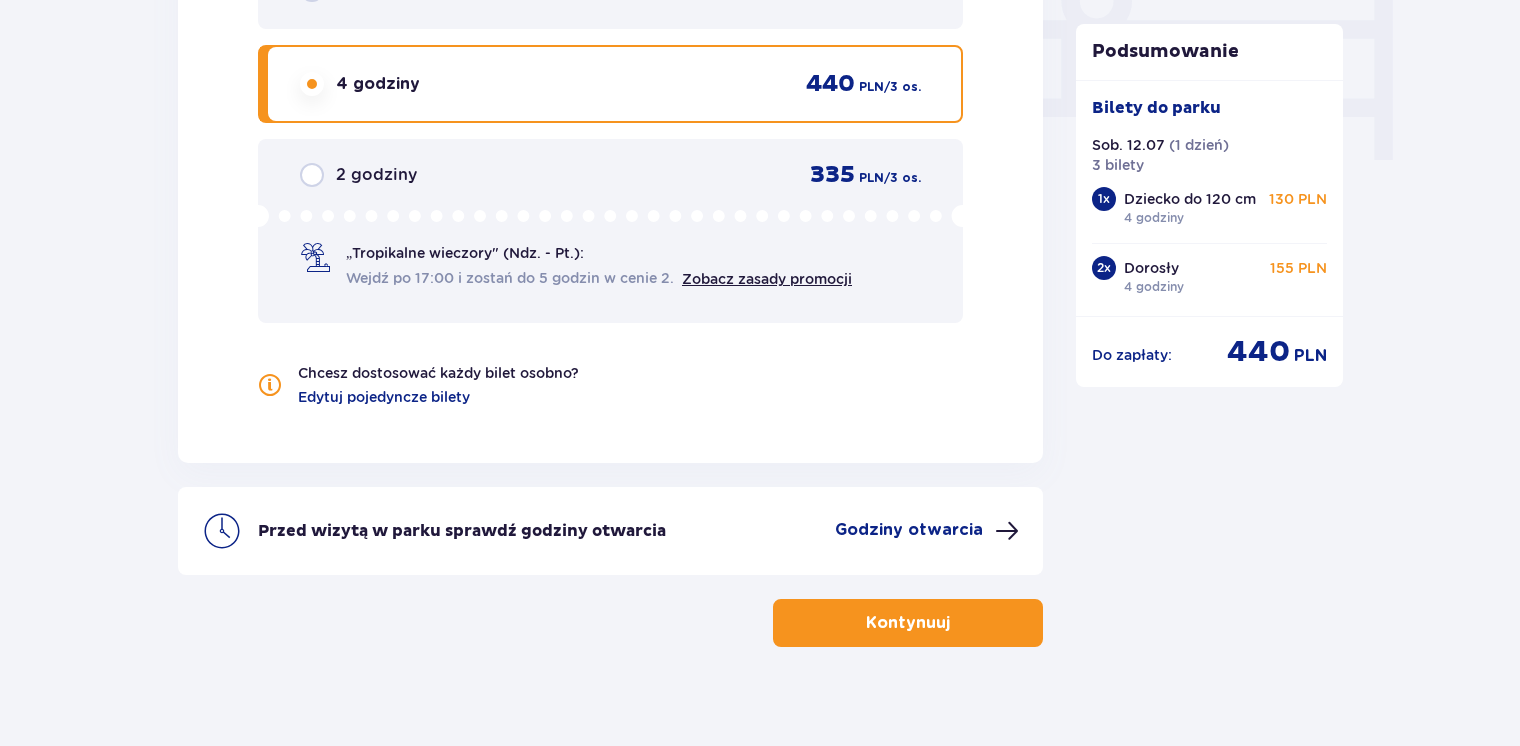 scroll, scrollTop: 2015, scrollLeft: 0, axis: vertical 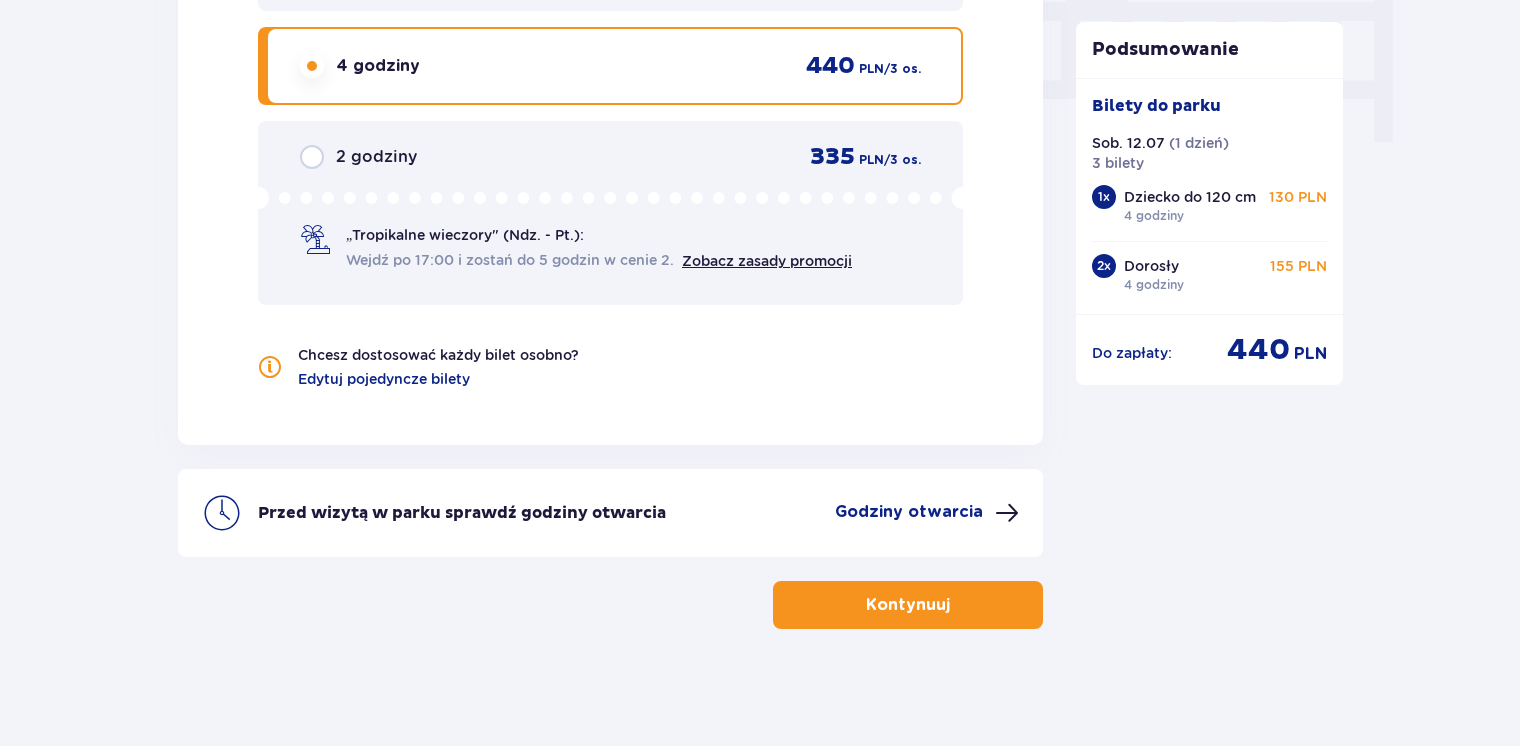 click at bounding box center [954, 605] 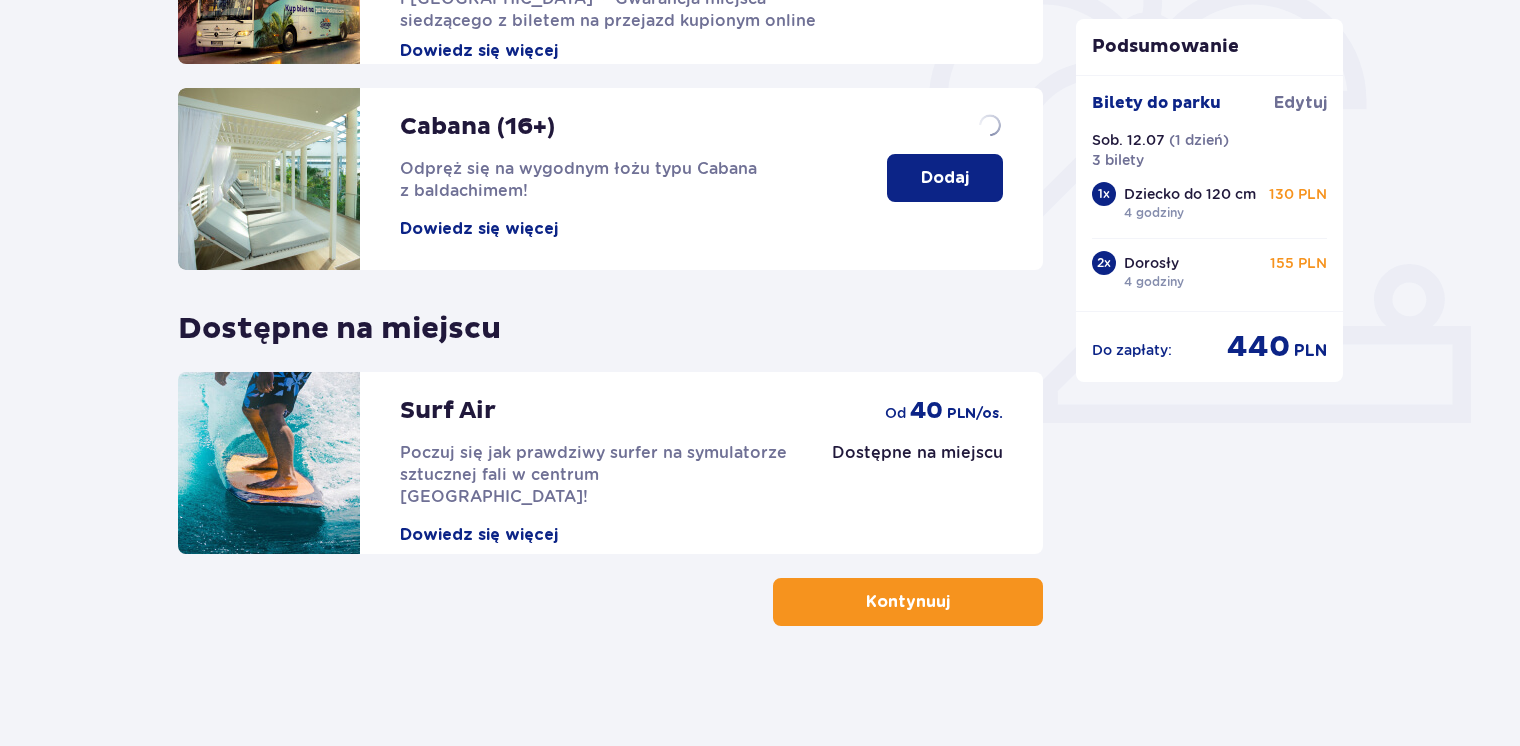 scroll, scrollTop: 0, scrollLeft: 0, axis: both 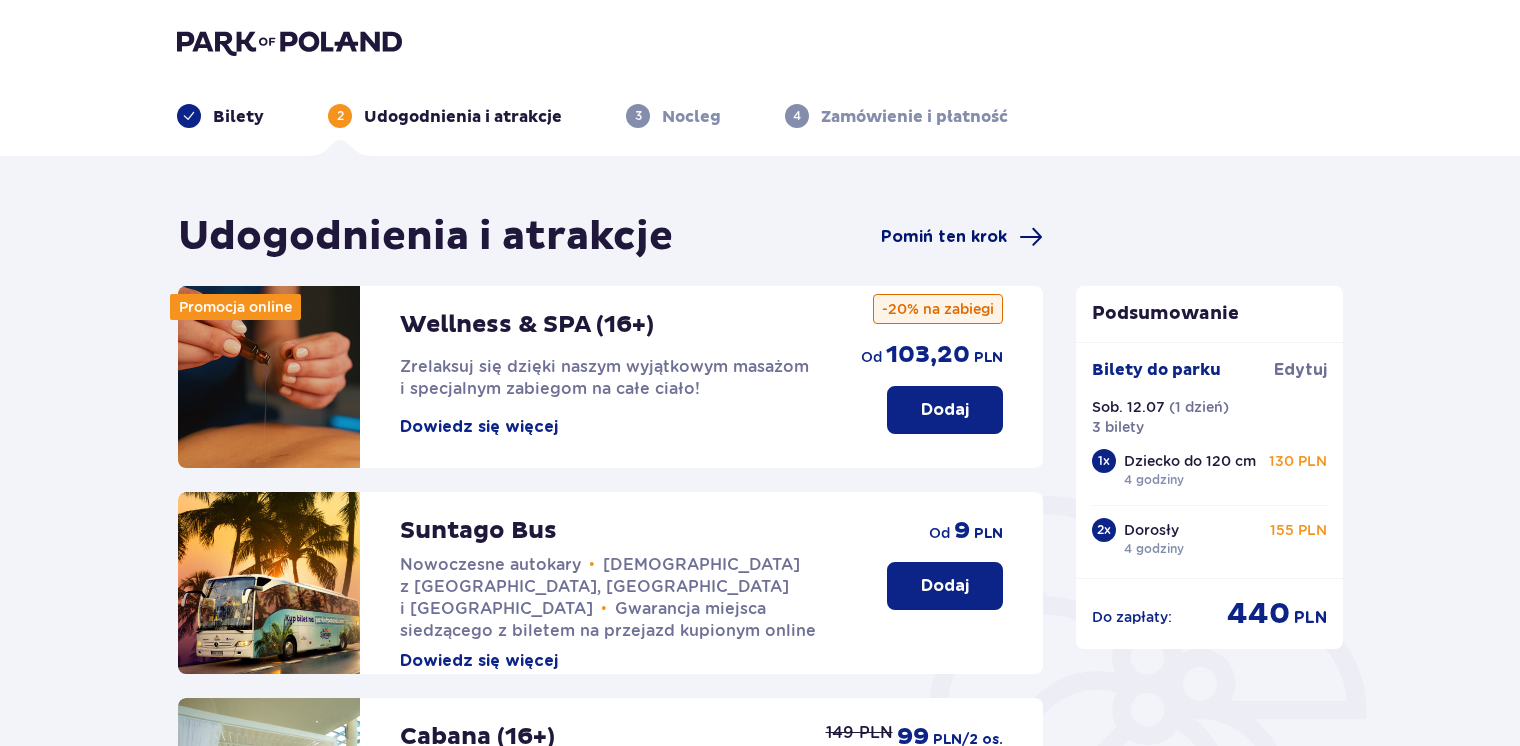 click on "Pomiń ten krok" at bounding box center (944, 237) 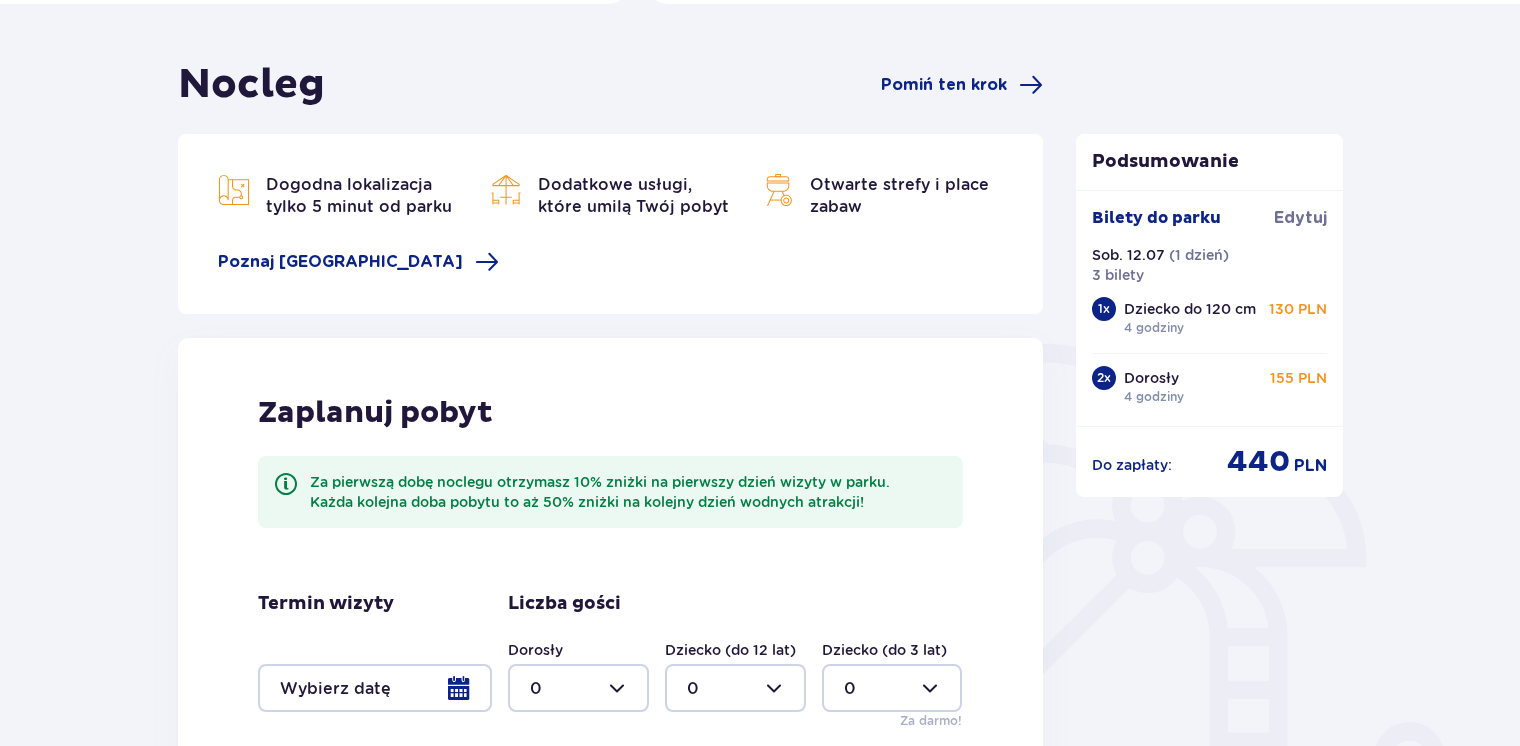 scroll, scrollTop: 108, scrollLeft: 0, axis: vertical 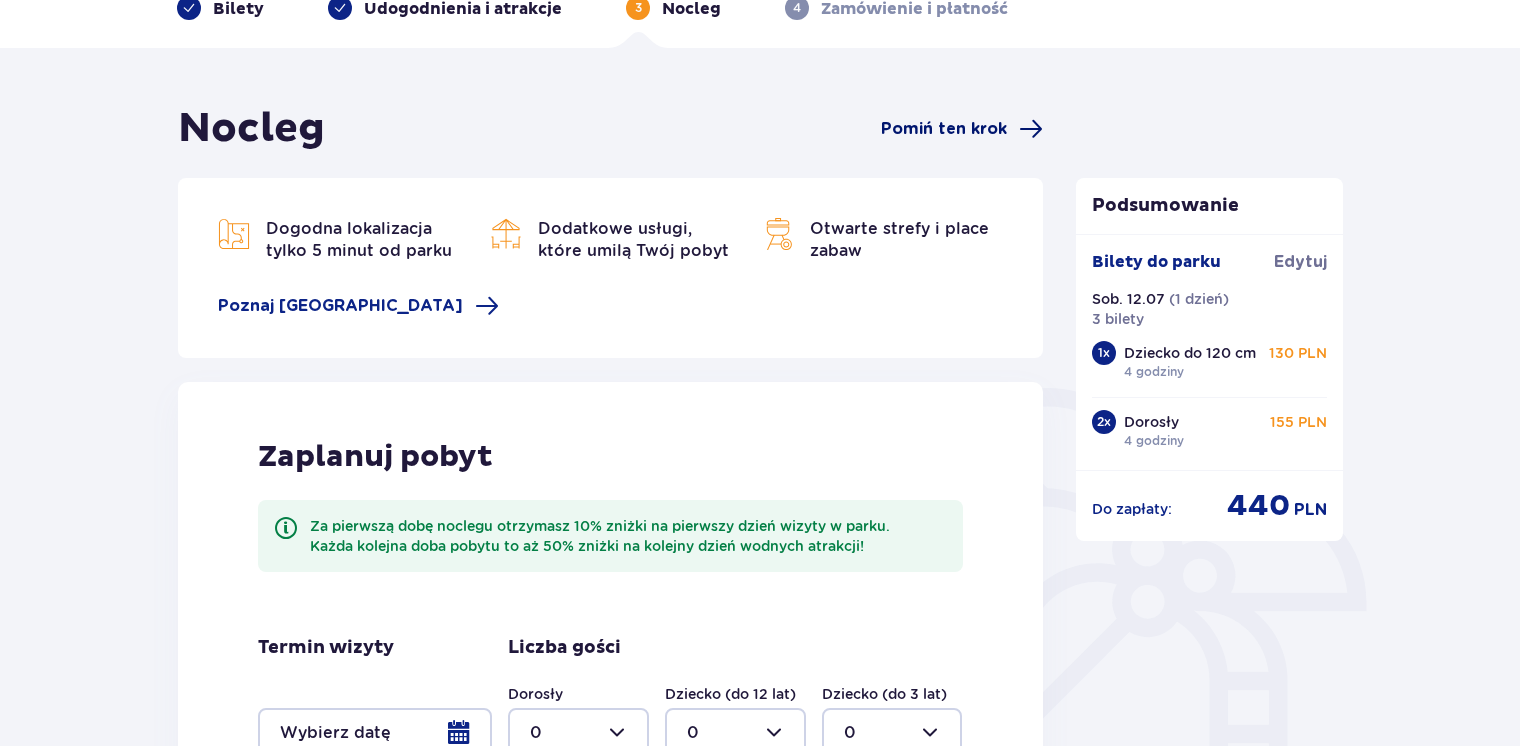 click on "Pomiń ten krok" at bounding box center [944, 129] 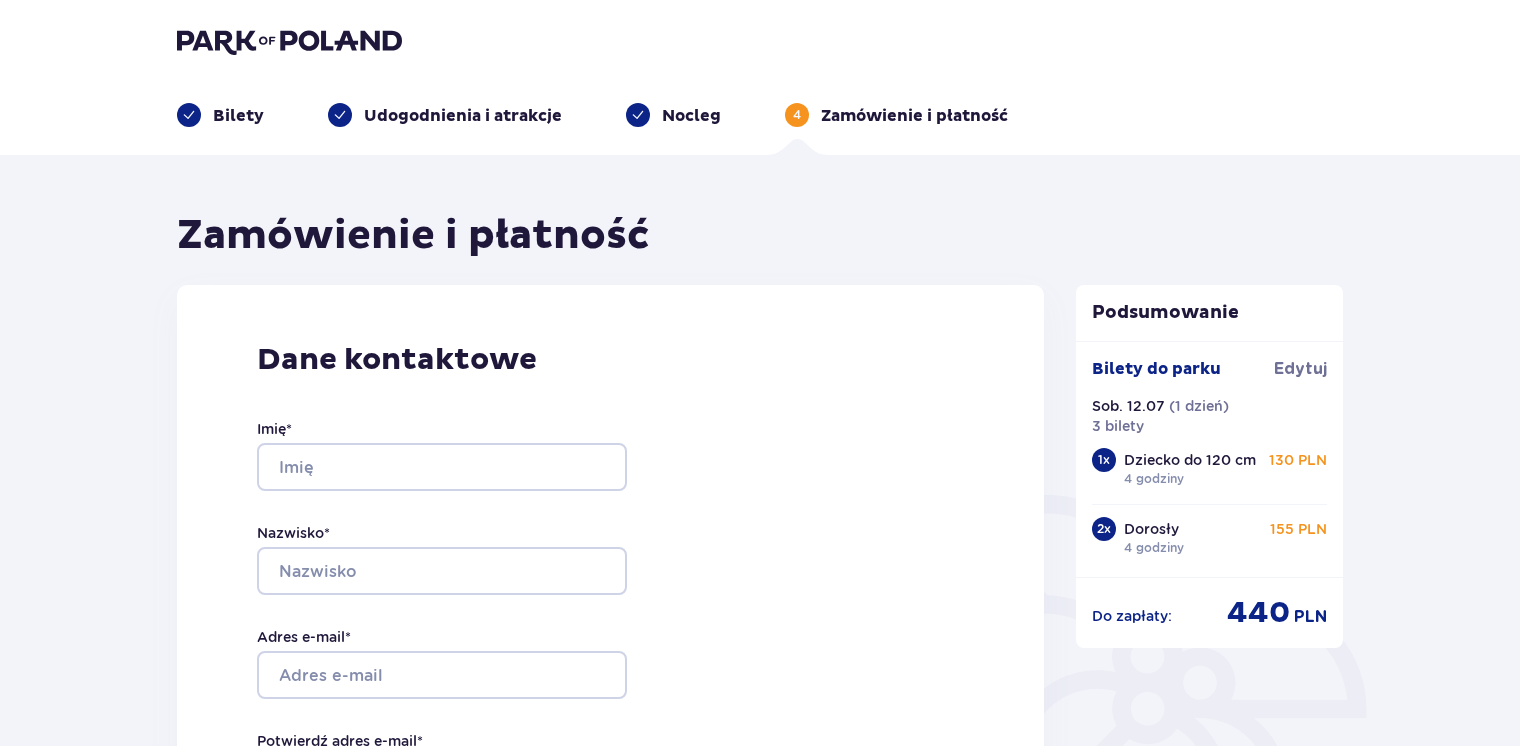 scroll, scrollTop: 0, scrollLeft: 0, axis: both 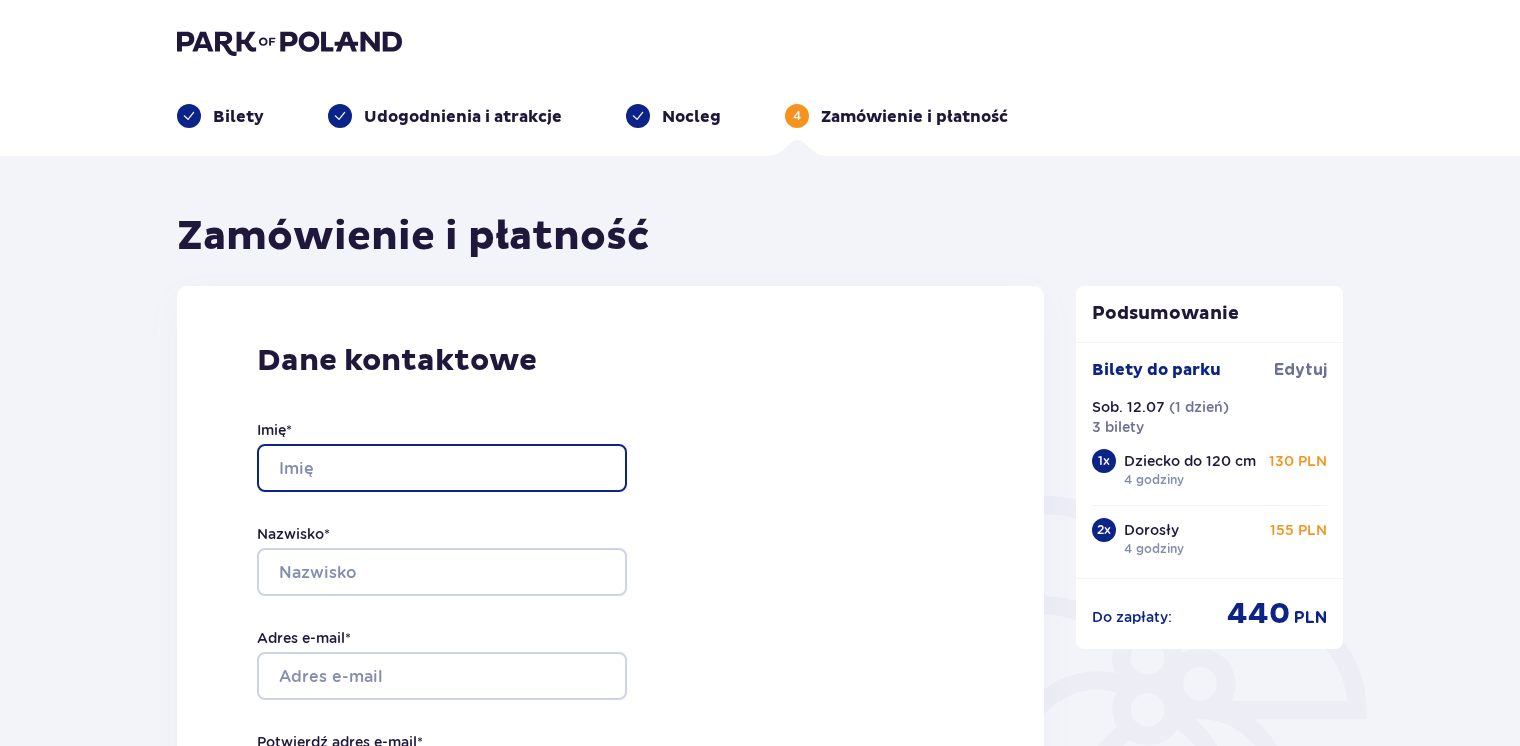 click on "Imię *" at bounding box center [442, 468] 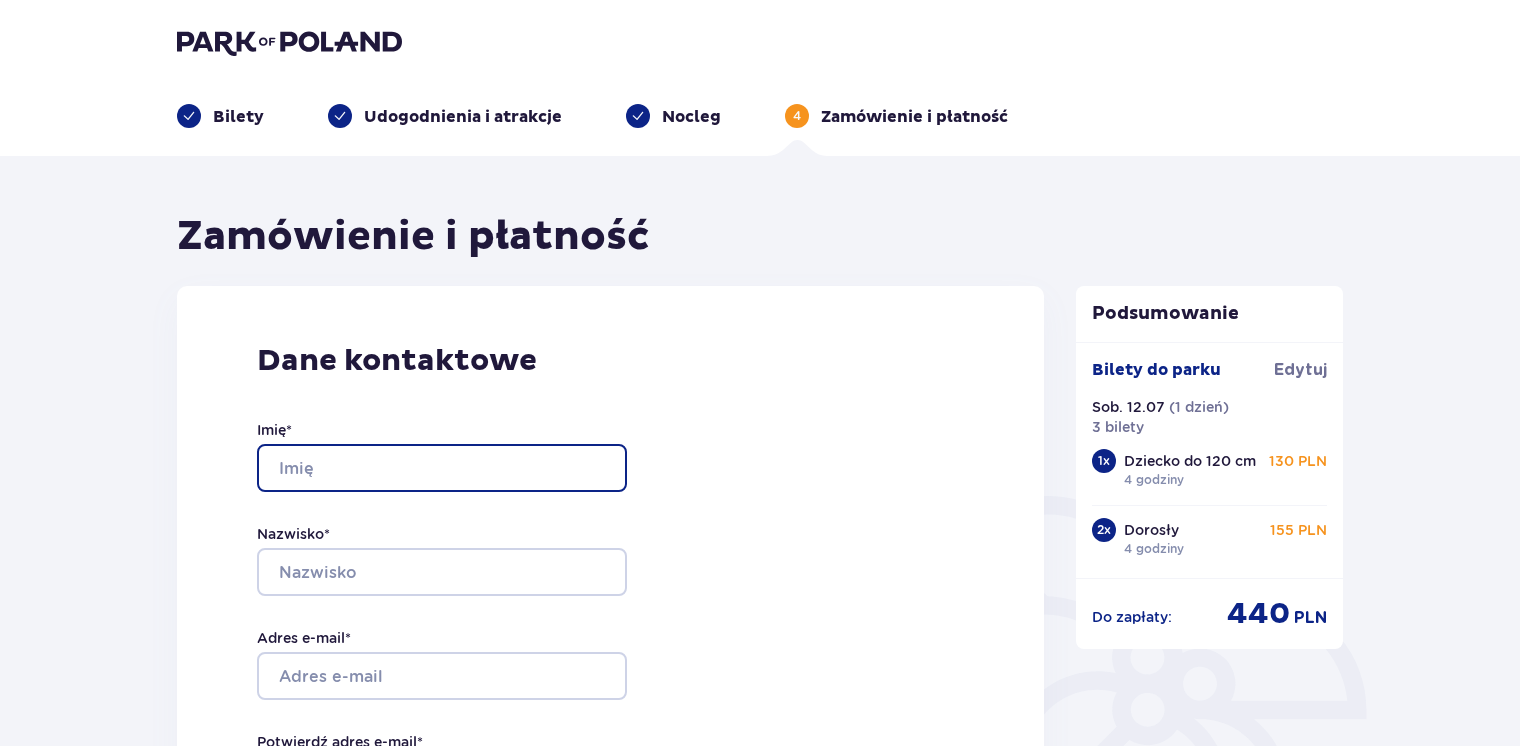 type on "MICHALINA EWA" 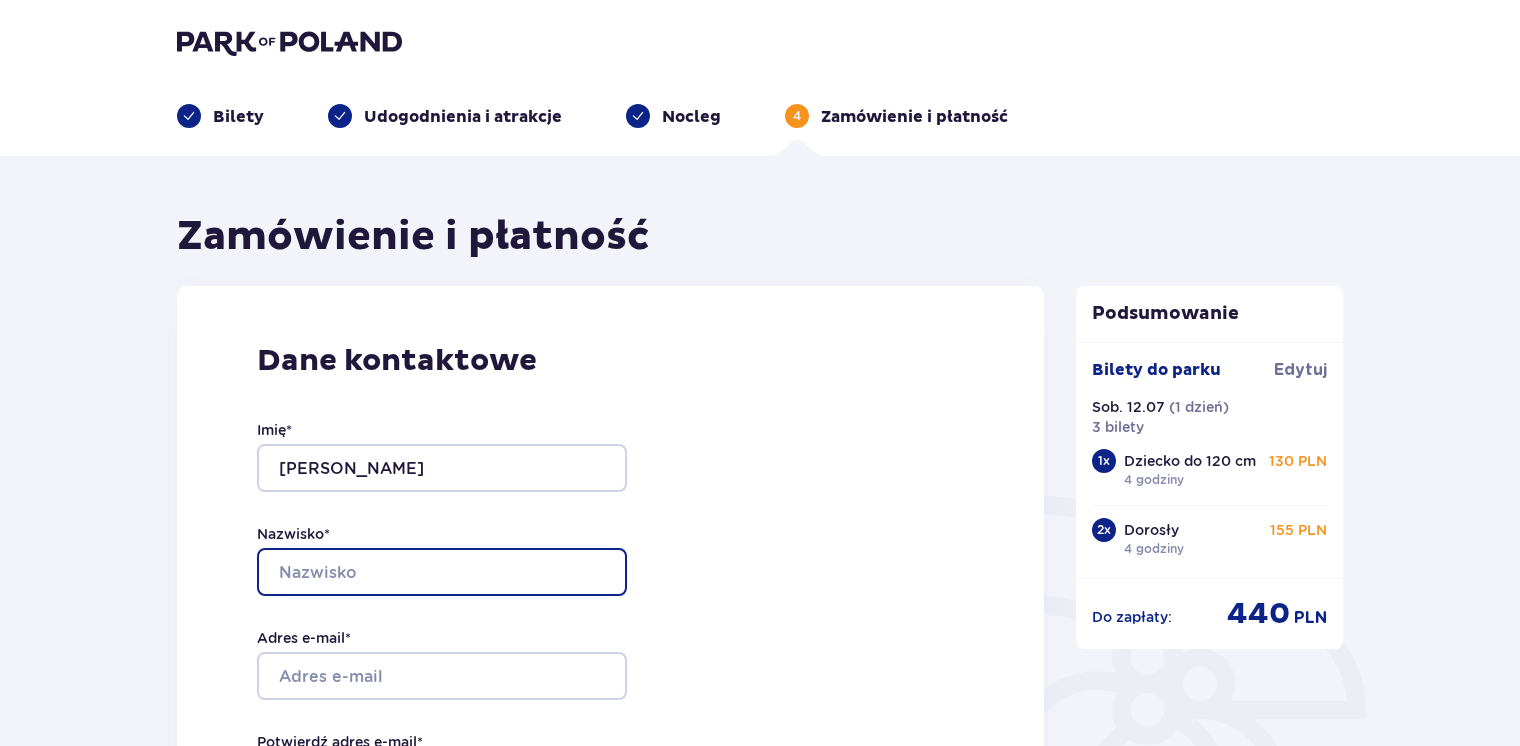 type on "MAŁKOWSKA" 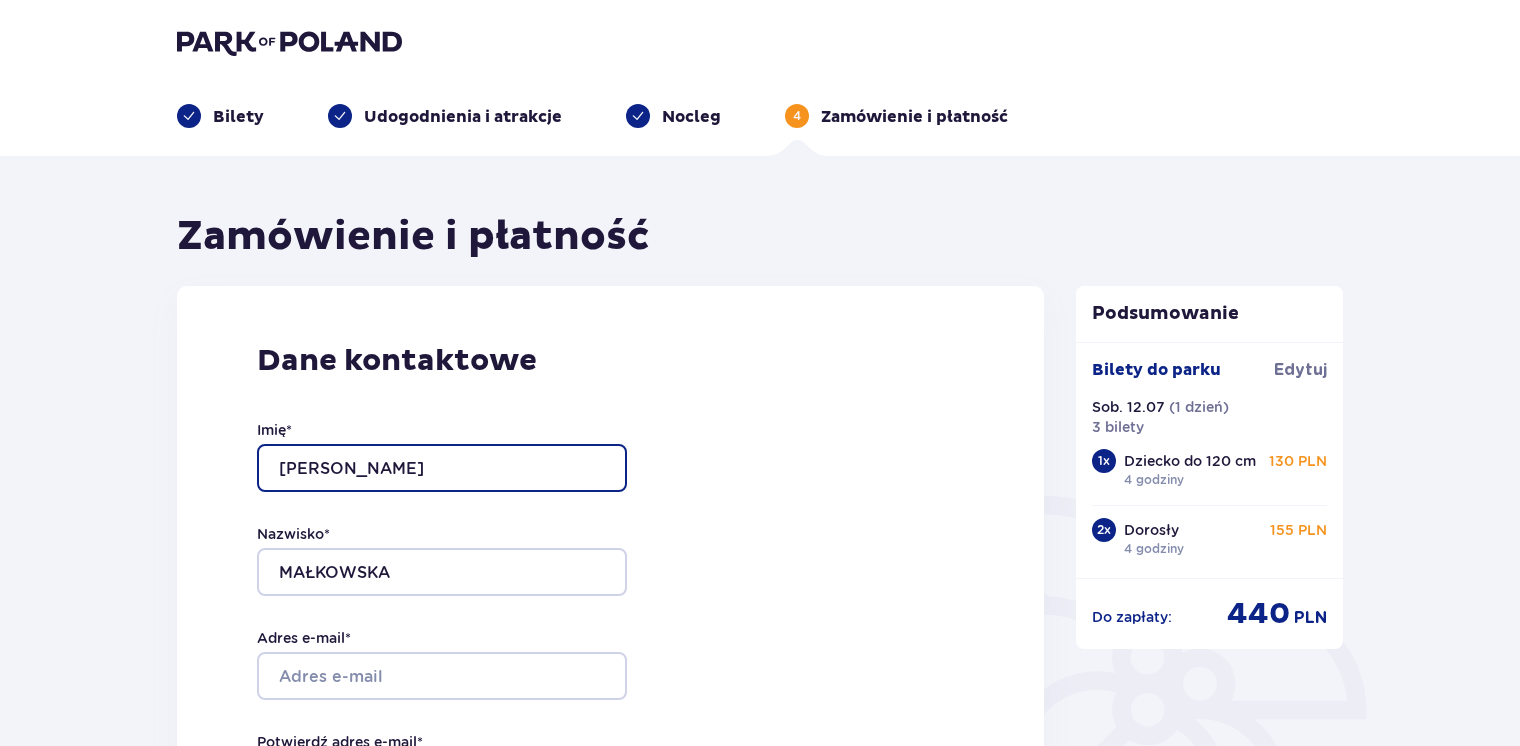 click on "MICHALINA EWA" at bounding box center [442, 468] 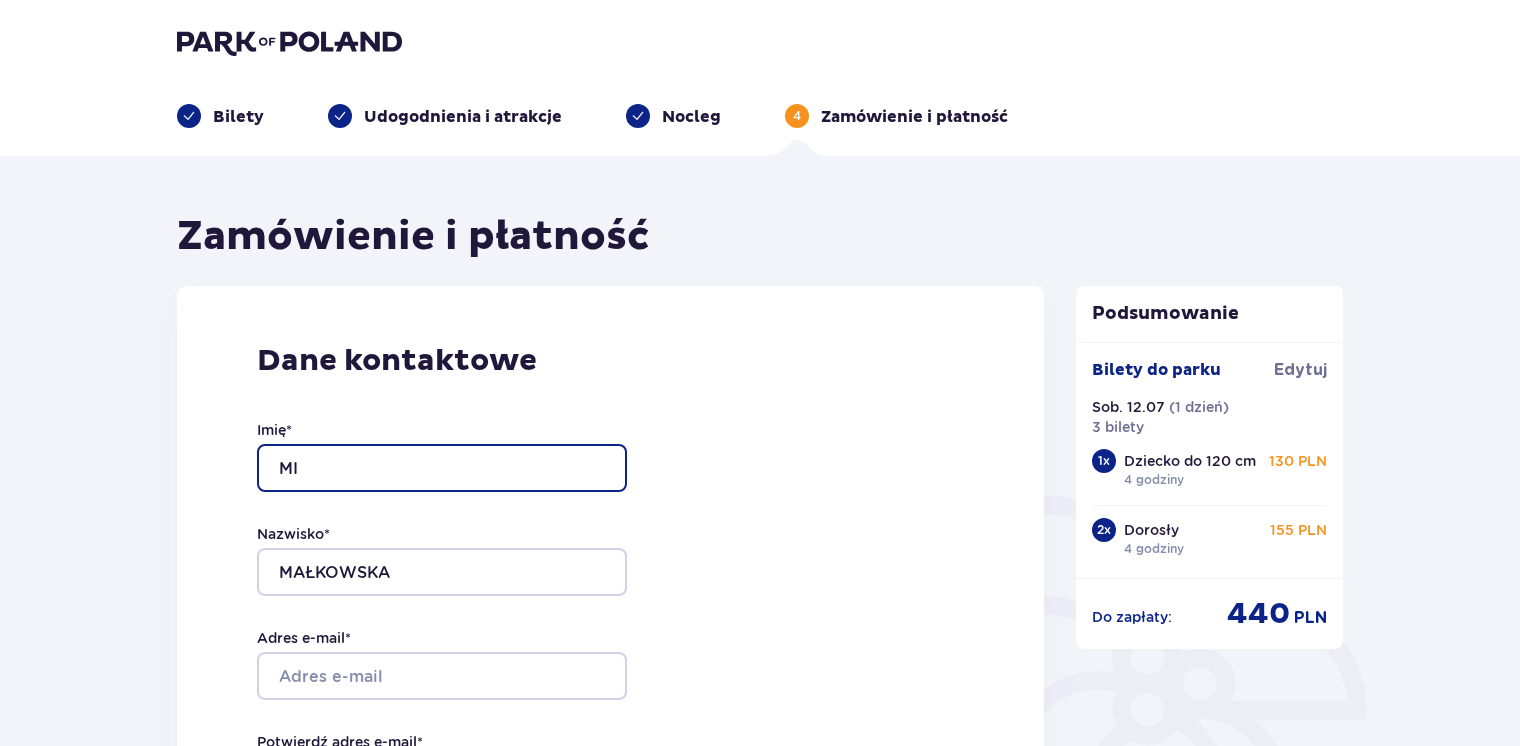 type on "M" 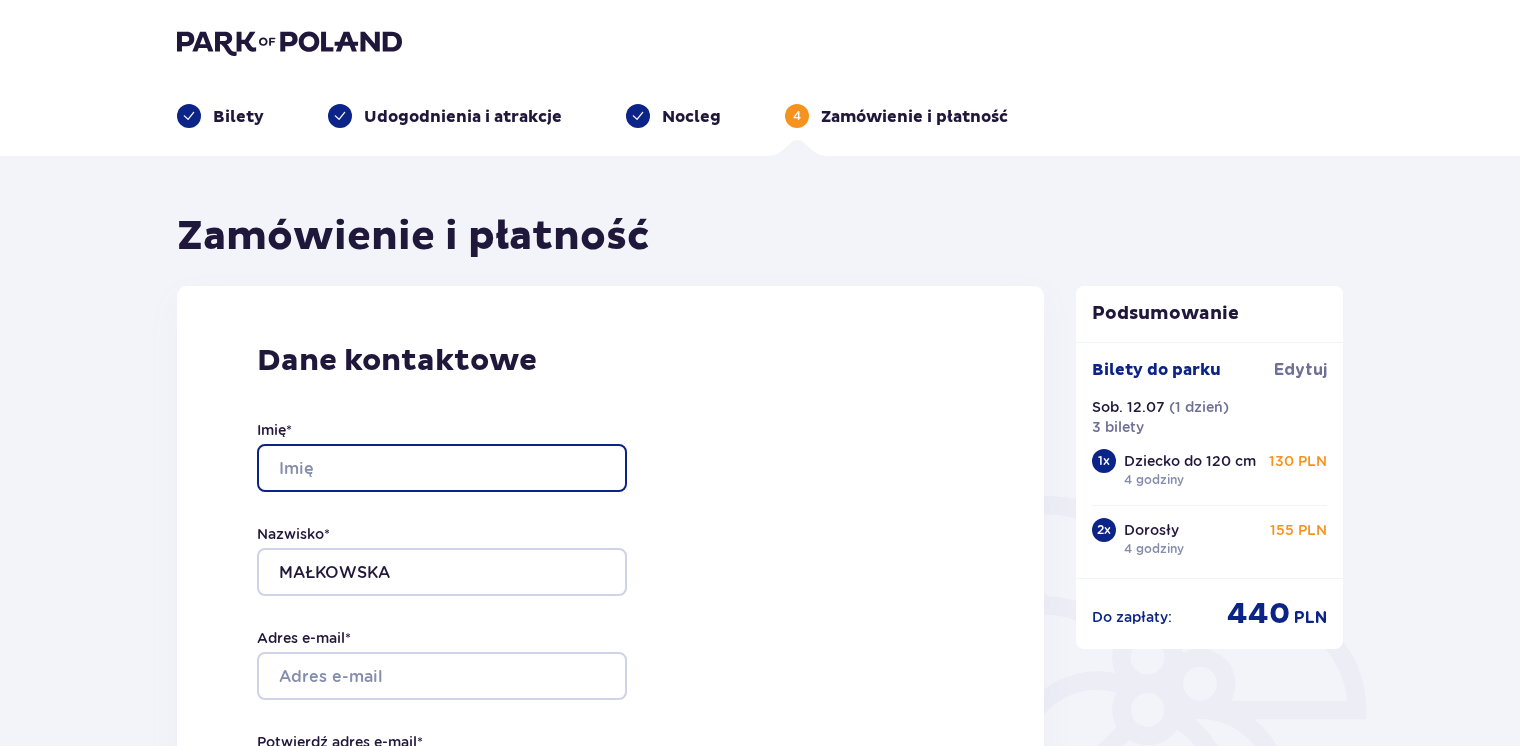 click on "Imię *" at bounding box center [442, 468] 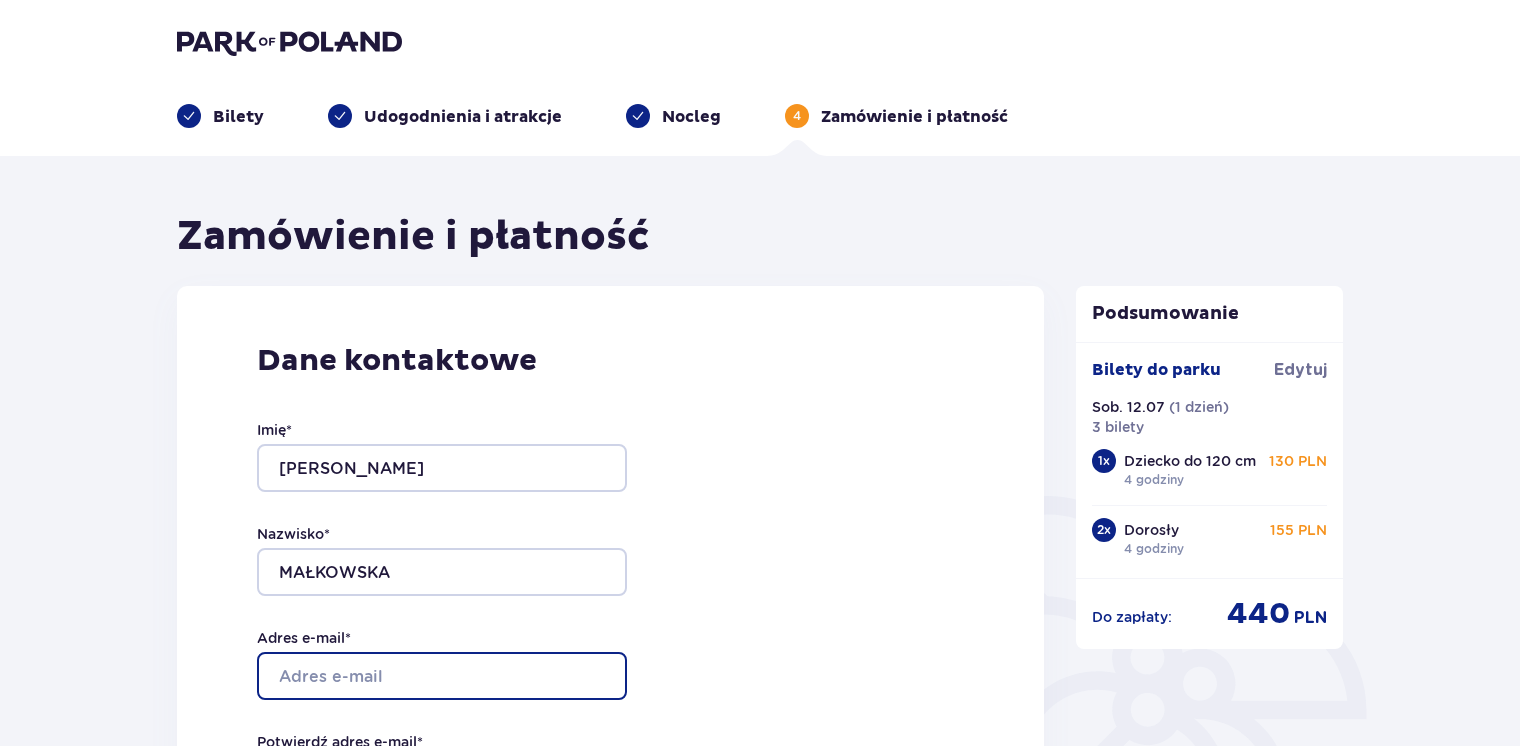 type on "[PERSON_NAME][EMAIL_ADDRESS][DOMAIN_NAME]" 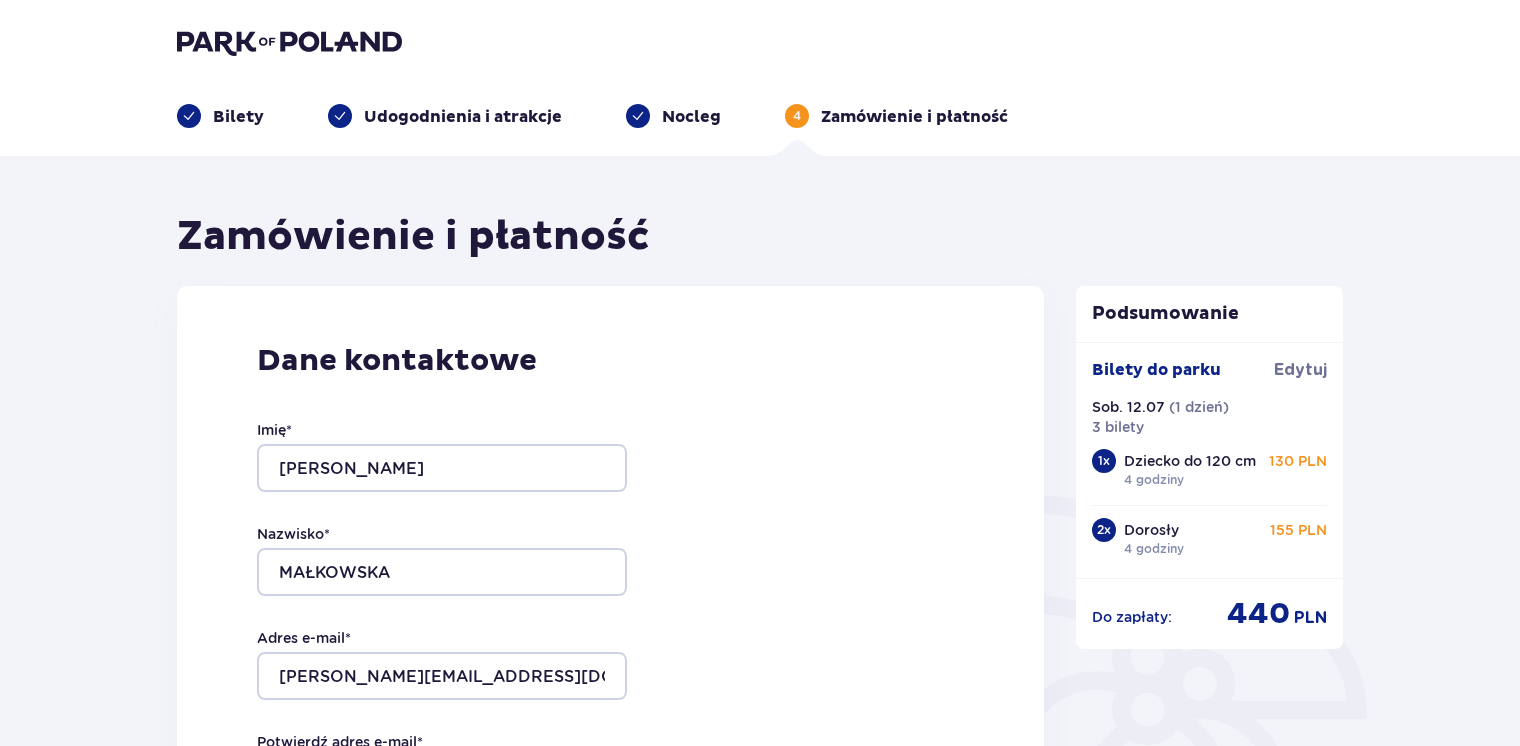type on "[PERSON_NAME][EMAIL_ADDRESS][DOMAIN_NAME]" 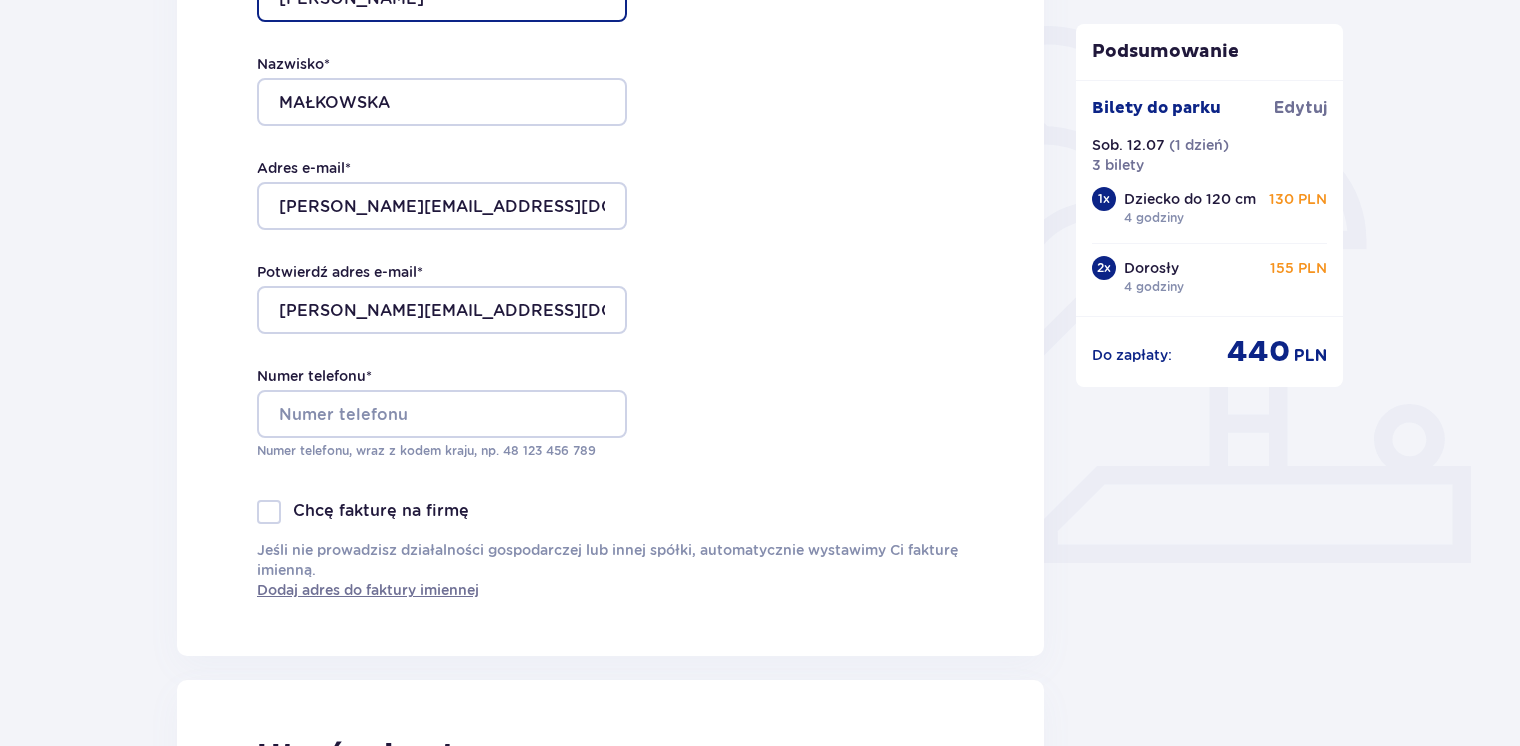 scroll, scrollTop: 476, scrollLeft: 0, axis: vertical 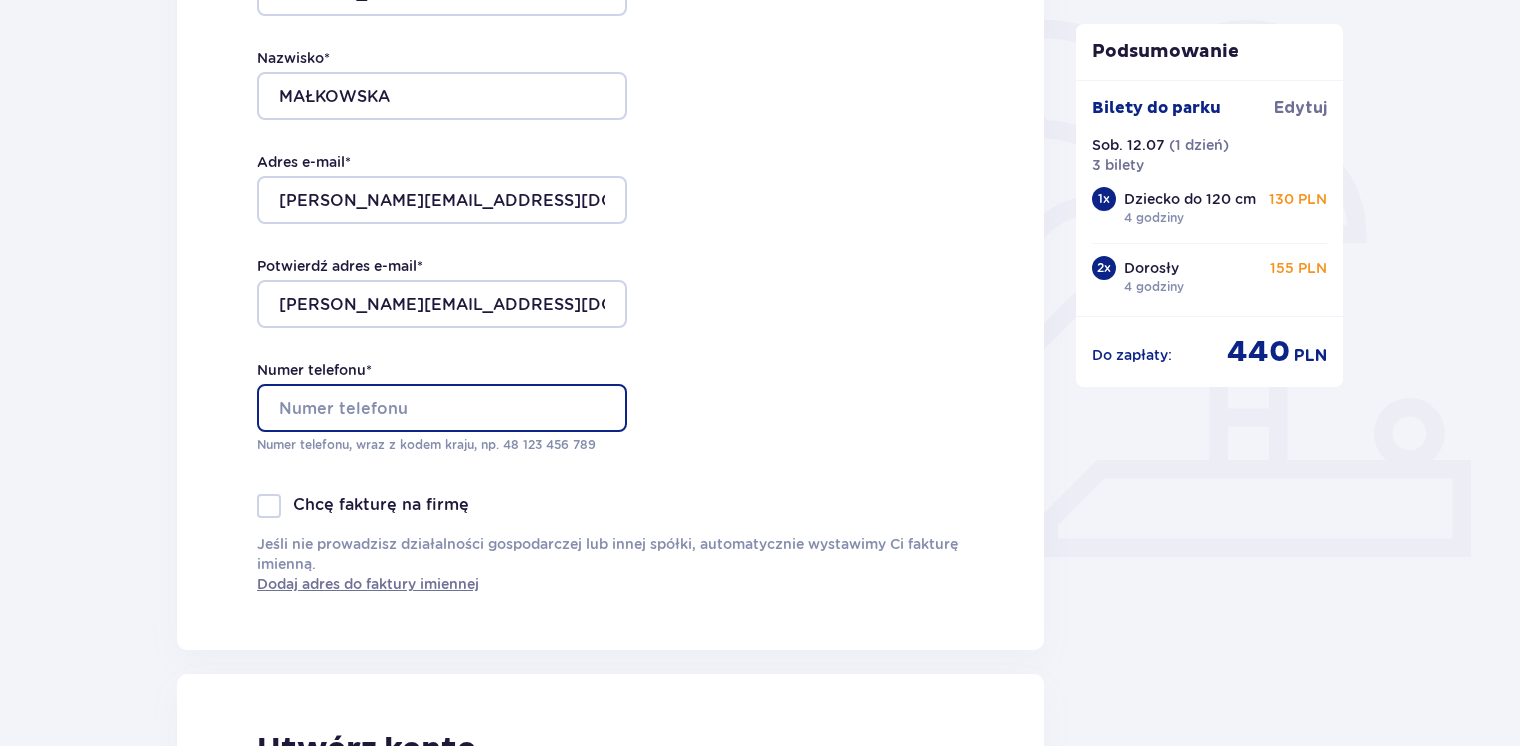 click on "Numer telefonu *" at bounding box center (442, 408) 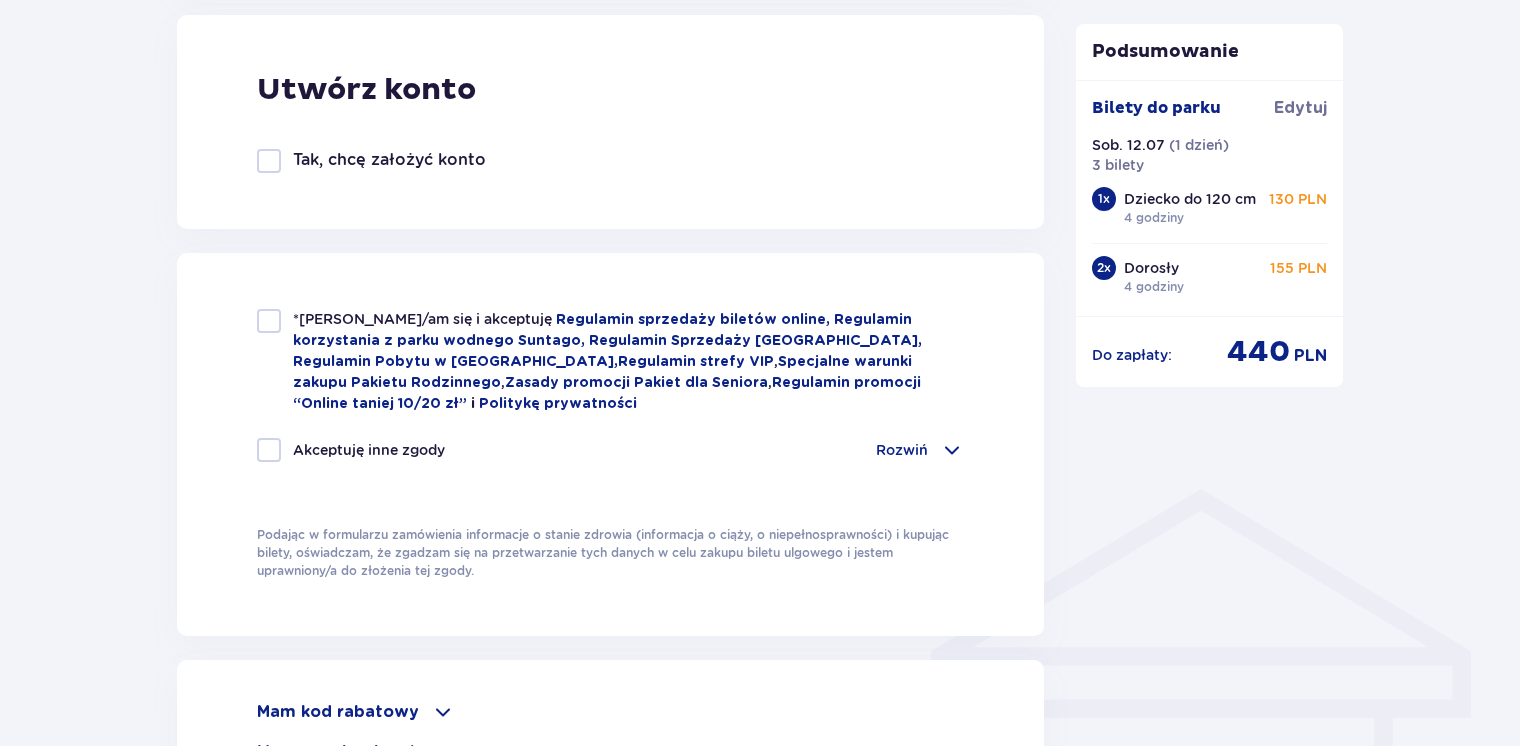 scroll, scrollTop: 1138, scrollLeft: 0, axis: vertical 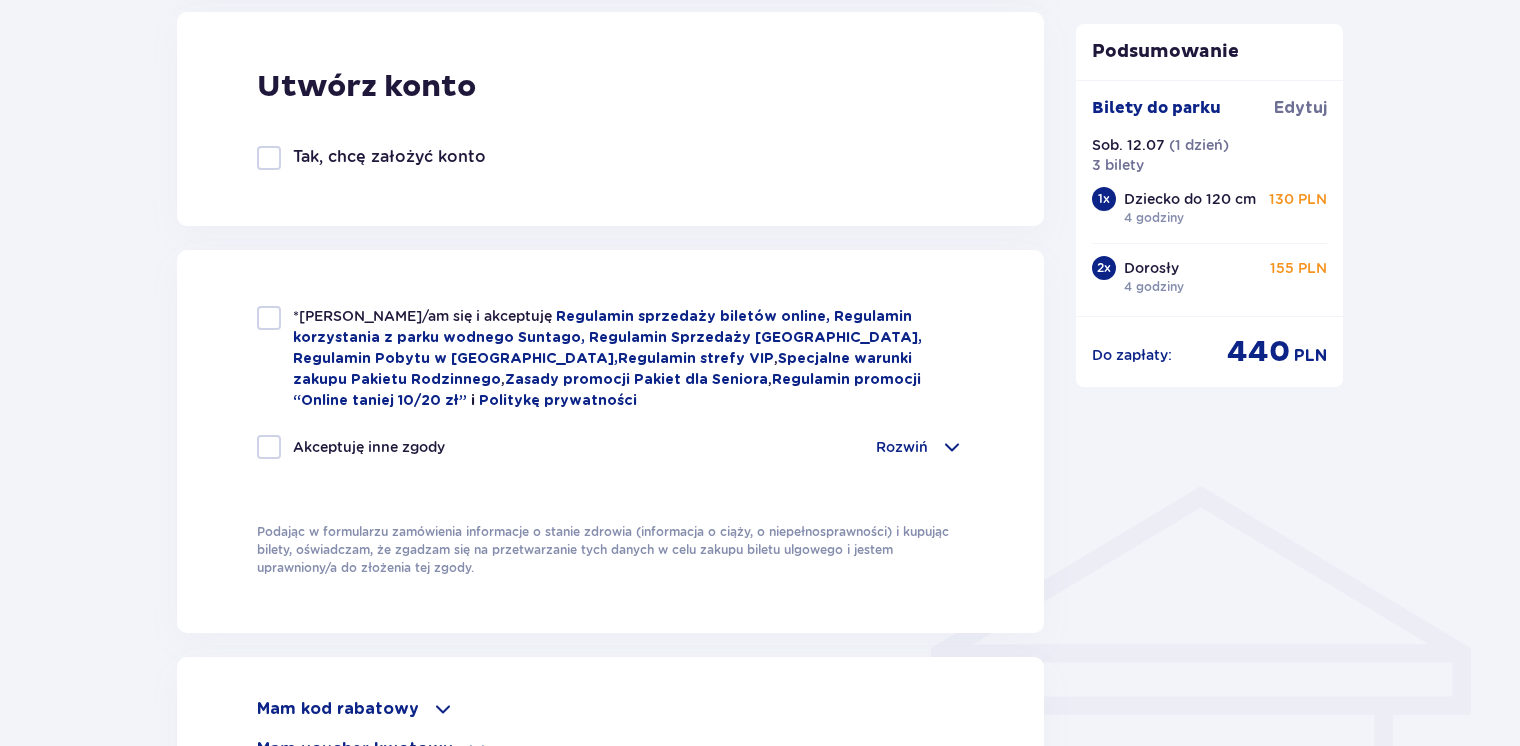type on "728167991" 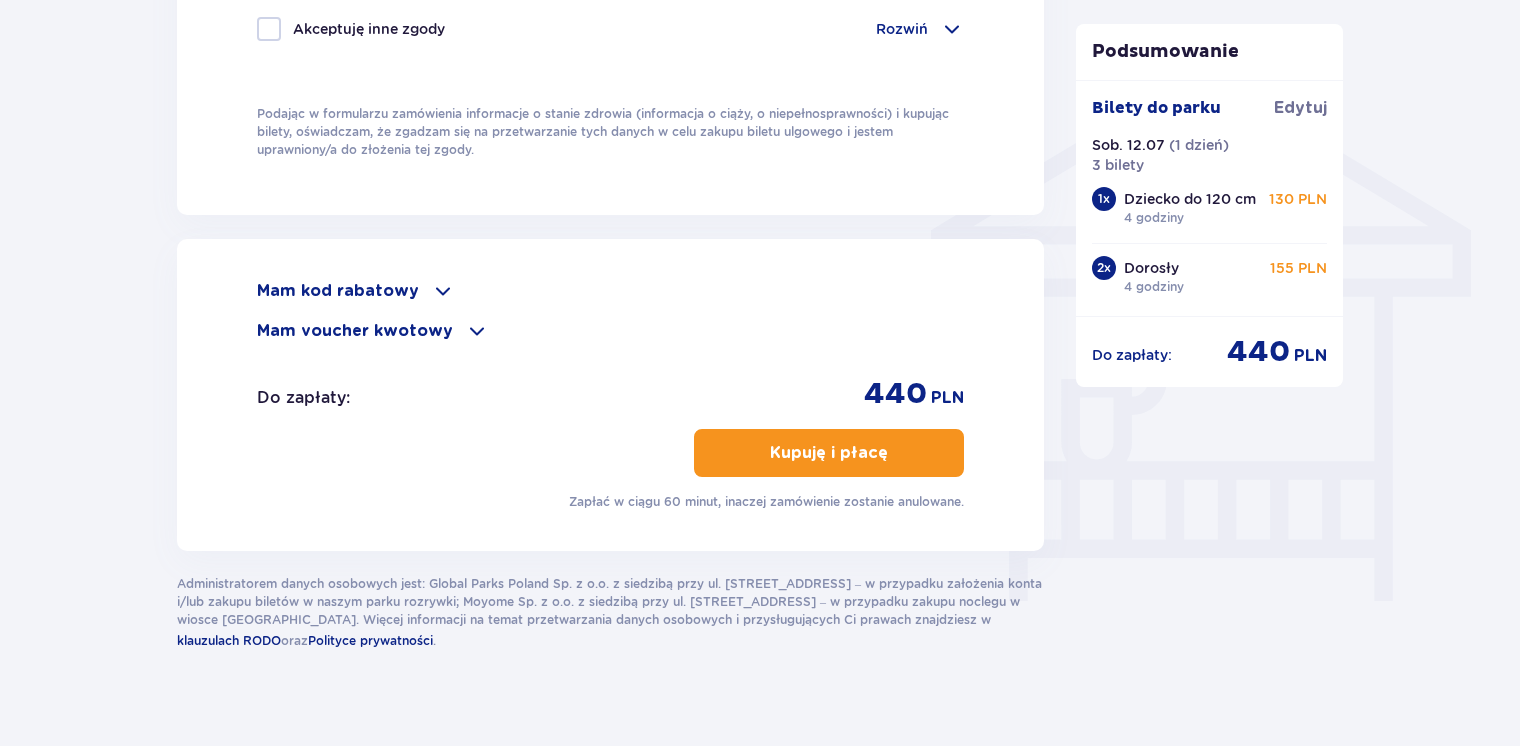 scroll, scrollTop: 1576, scrollLeft: 0, axis: vertical 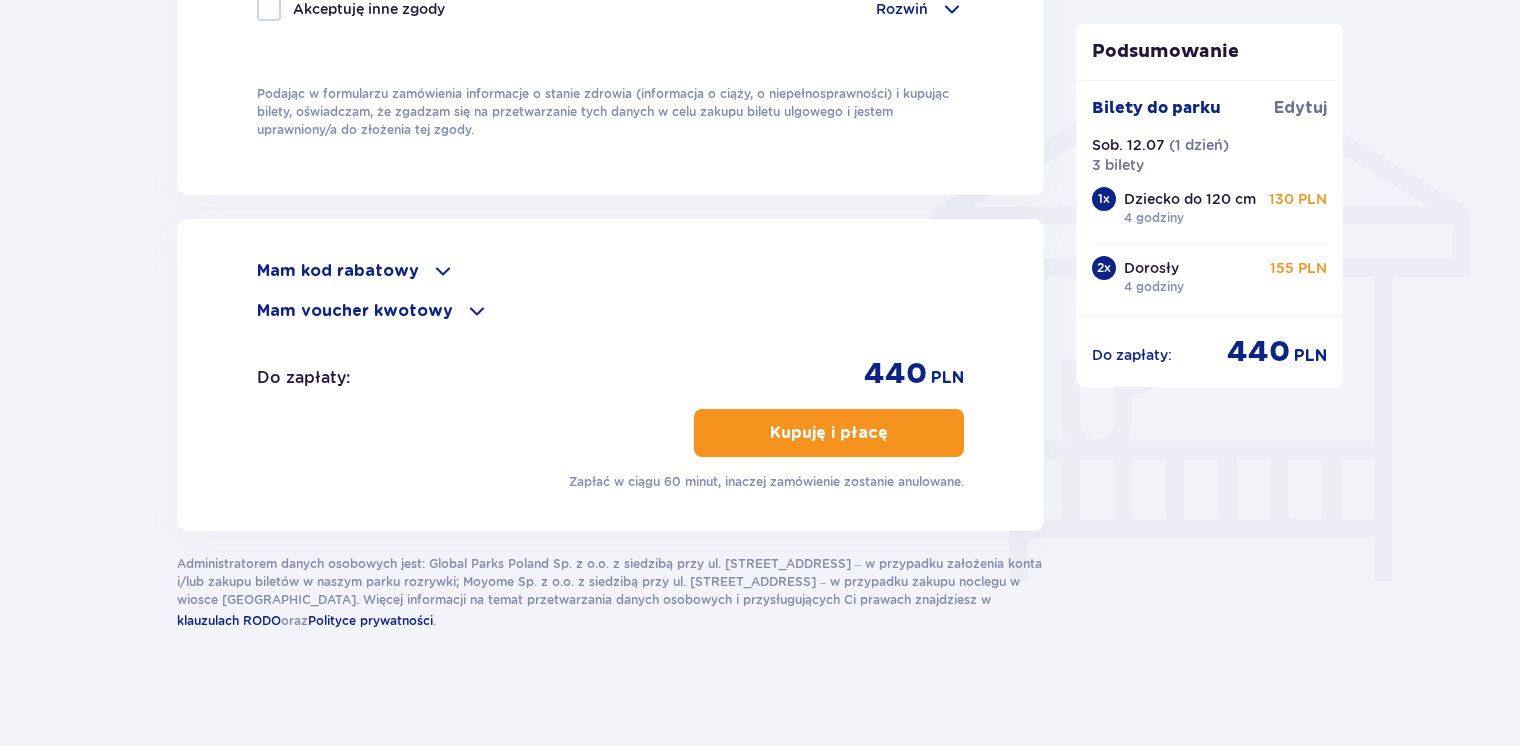 click on "Kupuję i płacę" at bounding box center (829, 433) 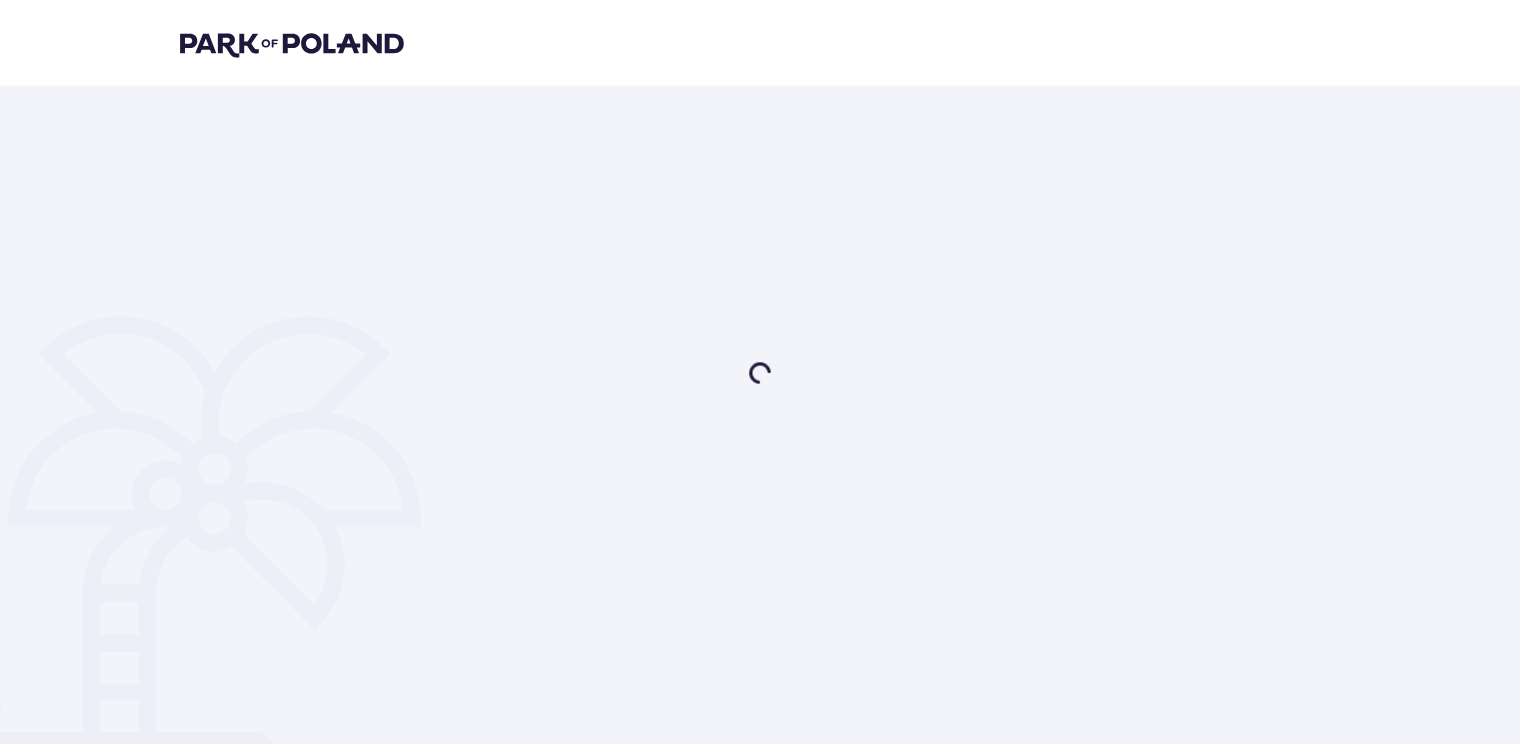 scroll, scrollTop: 0, scrollLeft: 0, axis: both 